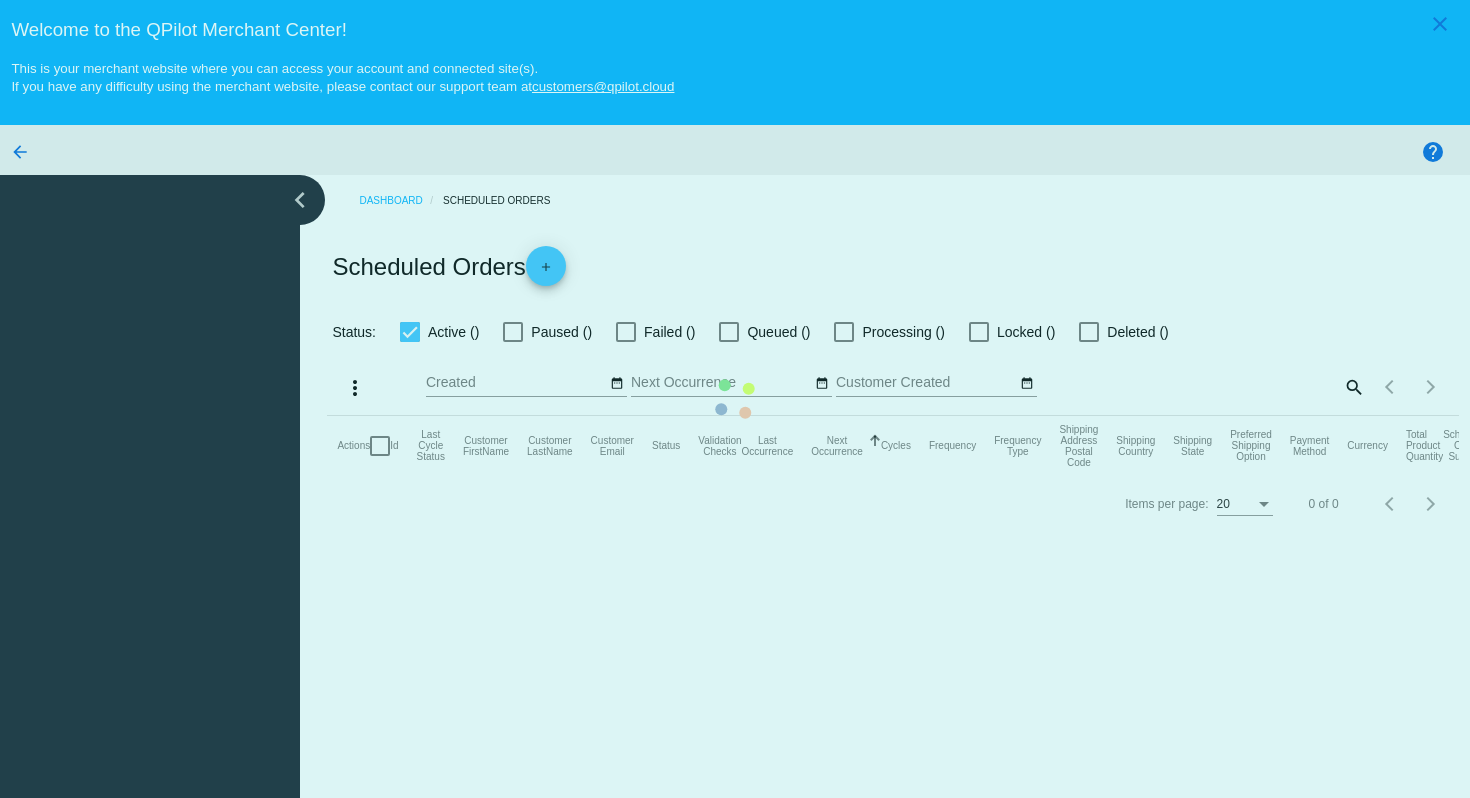 scroll, scrollTop: 0, scrollLeft: 0, axis: both 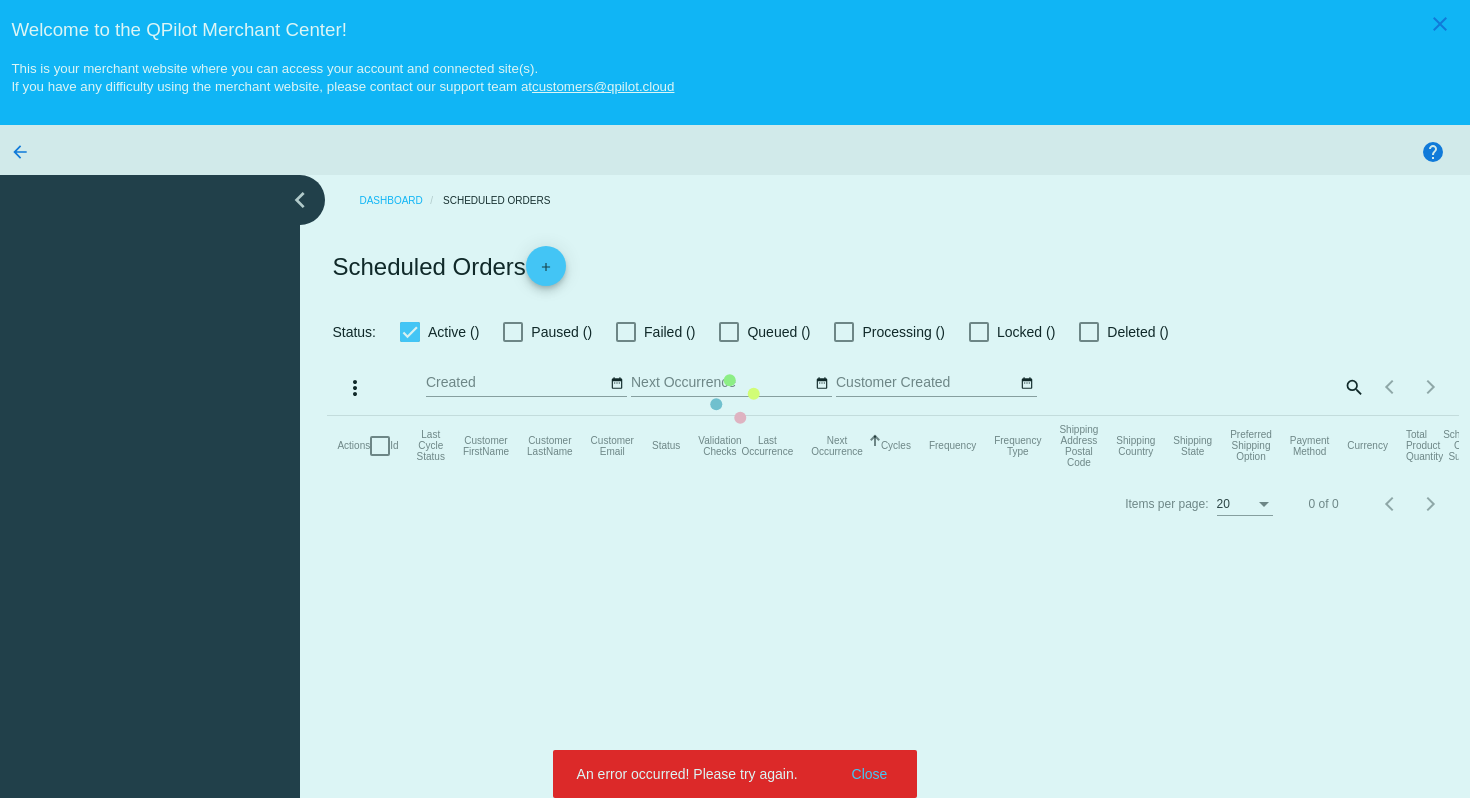 click on "Actions
Id   Last Cycle Status   Customer FirstName   Customer LastName   Customer Email   Status   Validation Checks   Last Occurrence   Next Occurrence   Sorted by NextOccurrenceUtc ascending  Cycles   Frequency   Frequency Type   Shipping Address Postal Code
Shipping Country
Shipping State
Preferred Shipping Option
Payment Method   Currency   Total Product Quantity   Scheduled Order Subtotal
Scheduled Order LTV" 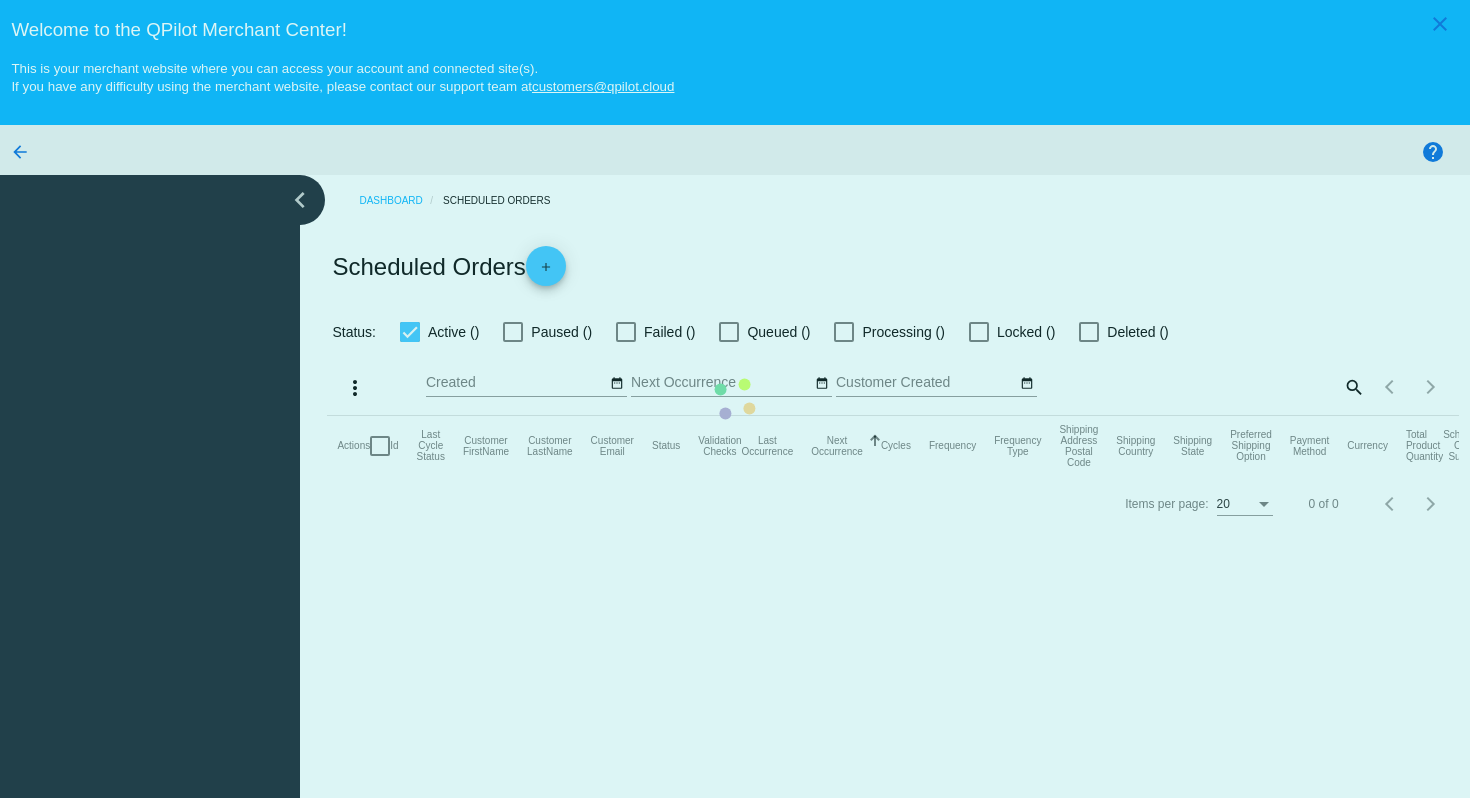click on "Actions
Id   Last Cycle Status   Customer FirstName   Customer LastName   Customer Email   Status   Validation Checks   Last Occurrence   Next Occurrence   Sorted by NextOccurrenceUtc ascending  Cycles   Frequency   Frequency Type   Shipping Address Postal Code
Shipping Country
Shipping State
Preferred Shipping Option
Payment Method   Currency   Total Product Quantity   Scheduled Order Subtotal
Scheduled Order LTV" 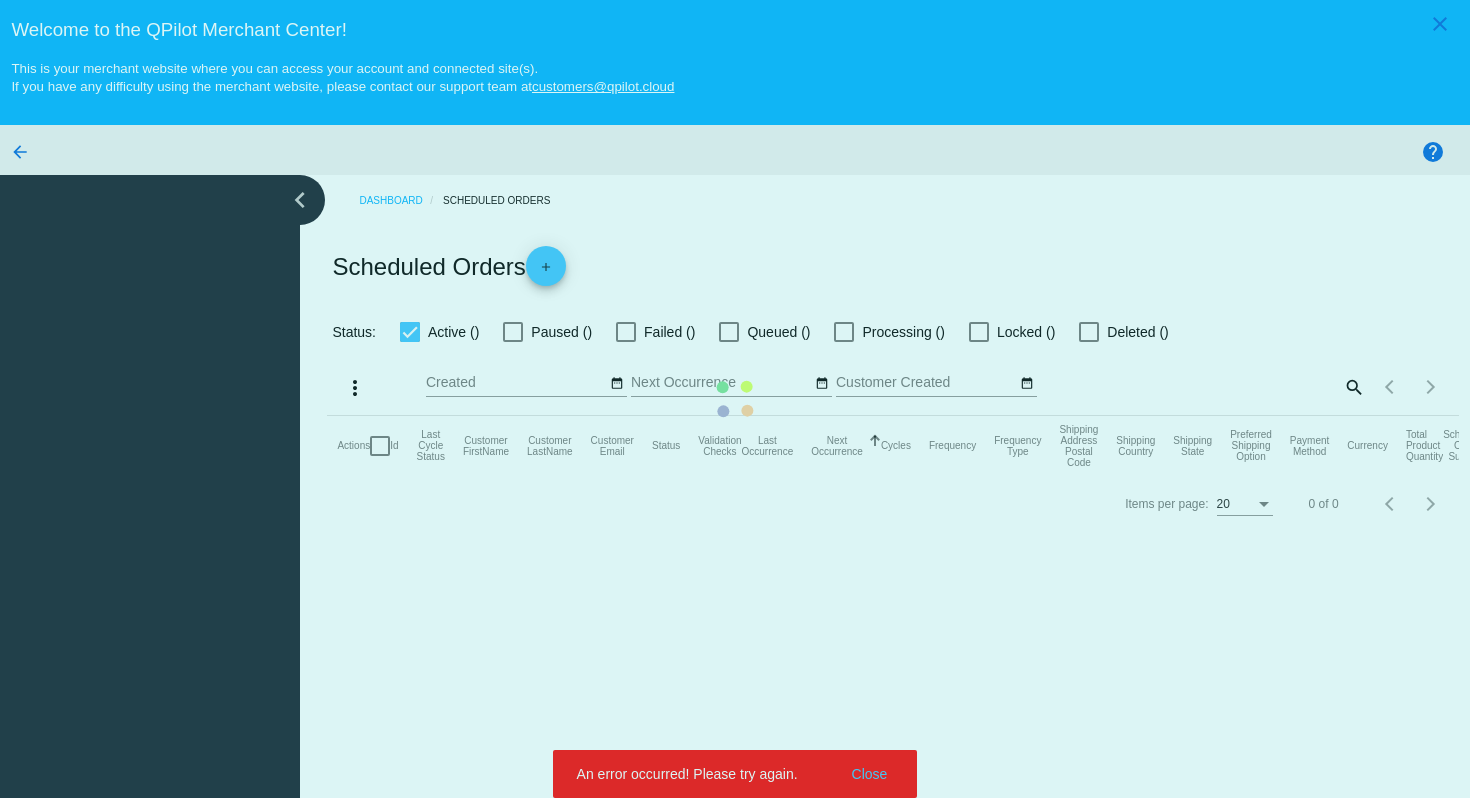 scroll, scrollTop: 0, scrollLeft: 0, axis: both 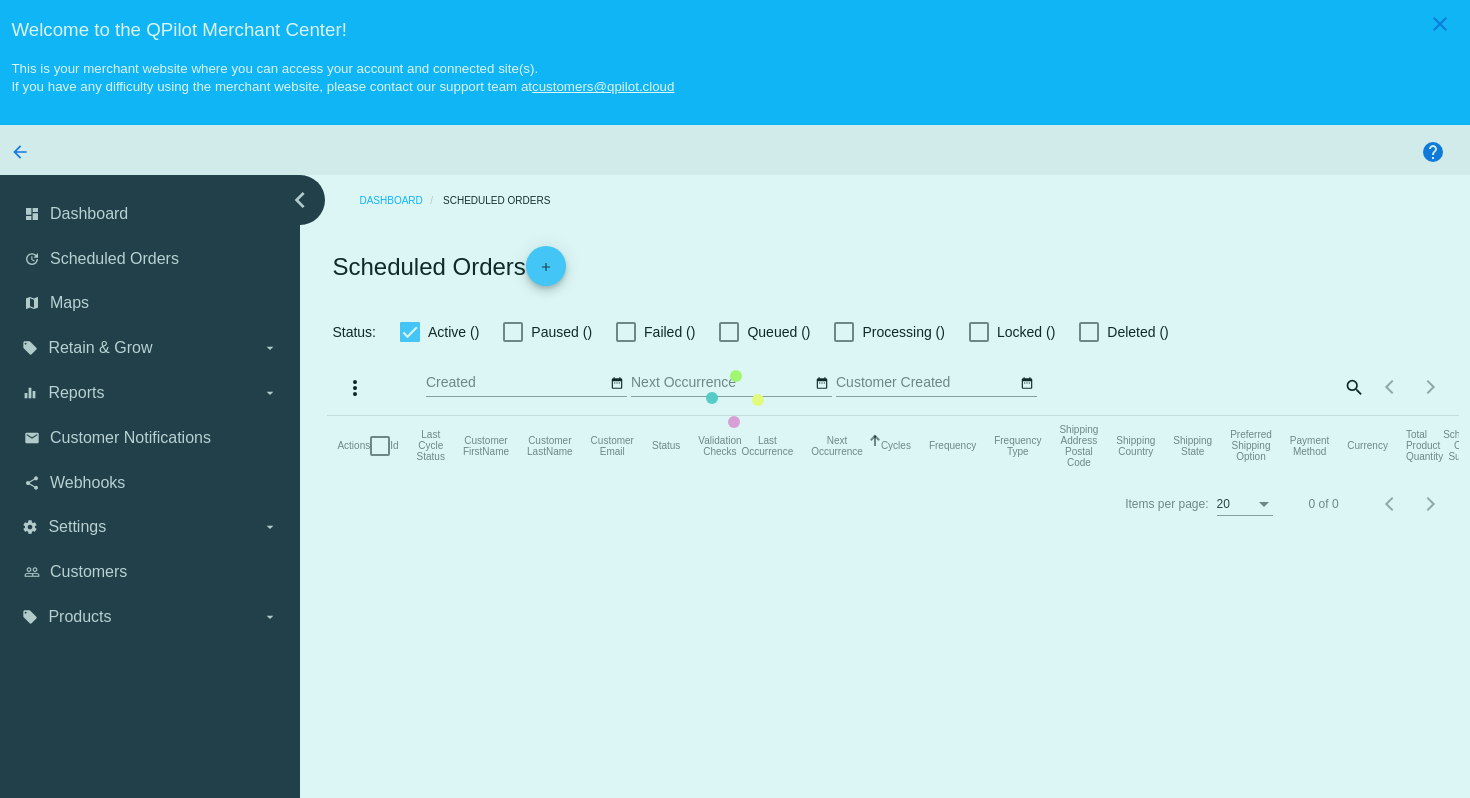 checkbox on "true" 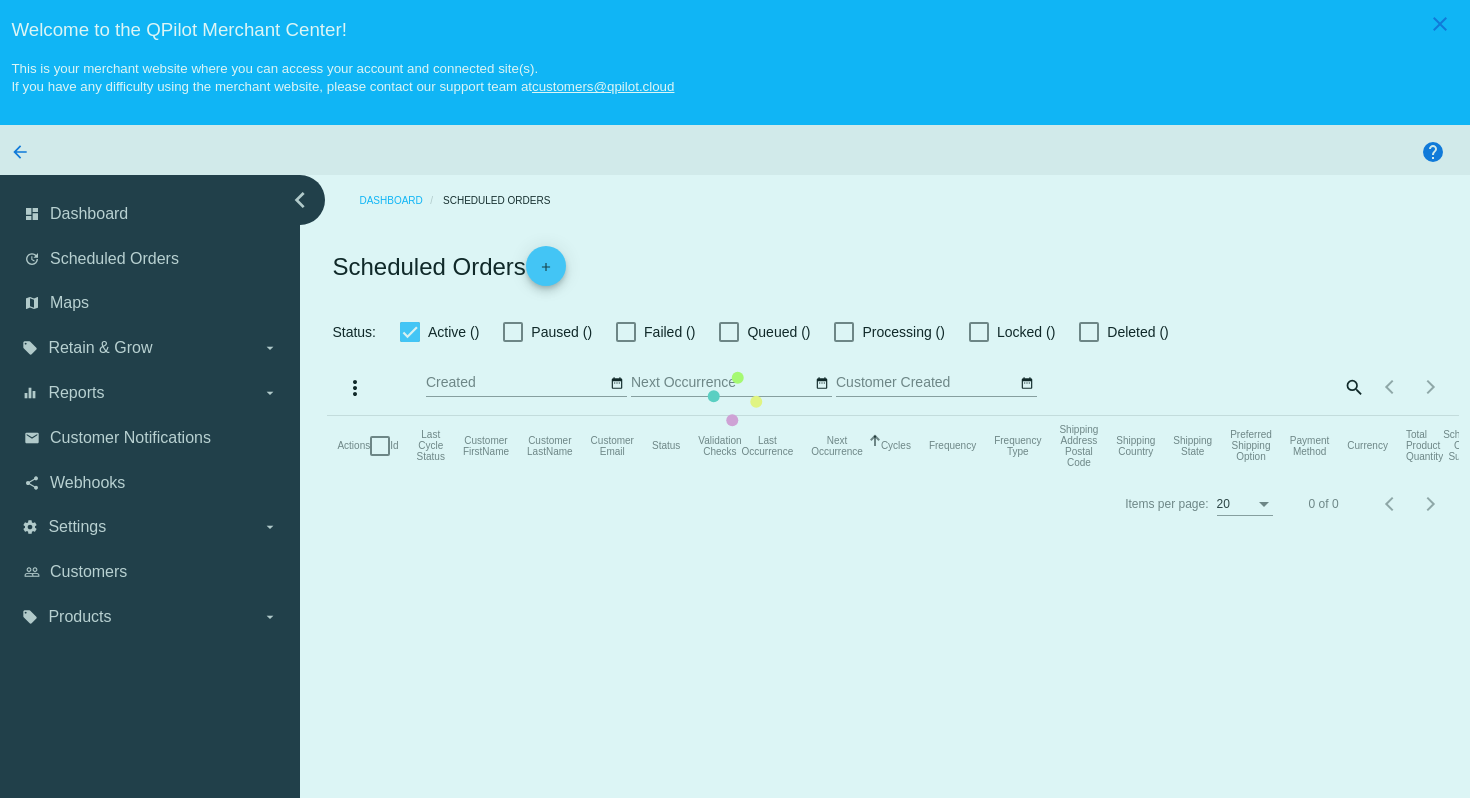 checkbox on "true" 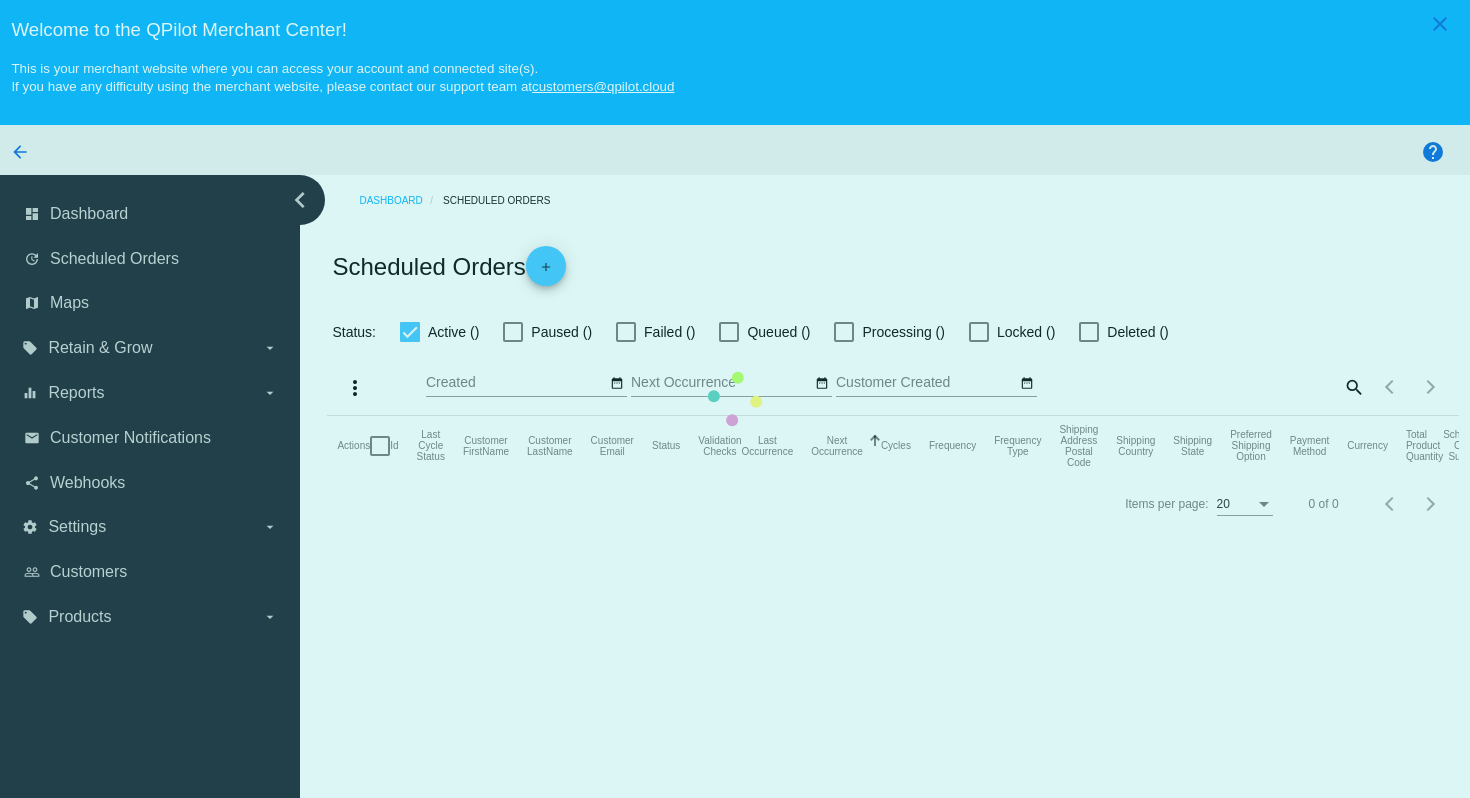 checkbox on "true" 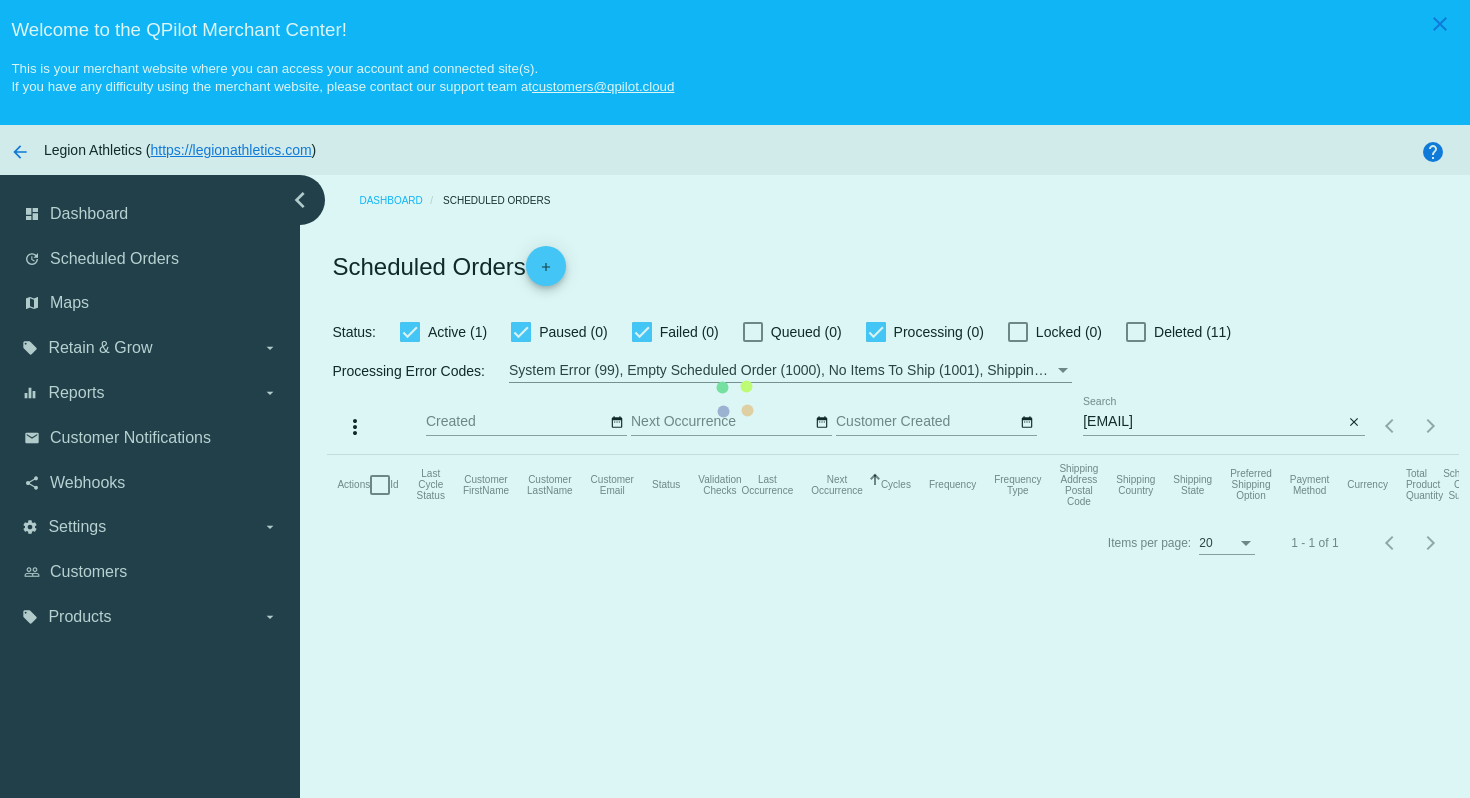 scroll, scrollTop: 0, scrollLeft: 0, axis: both 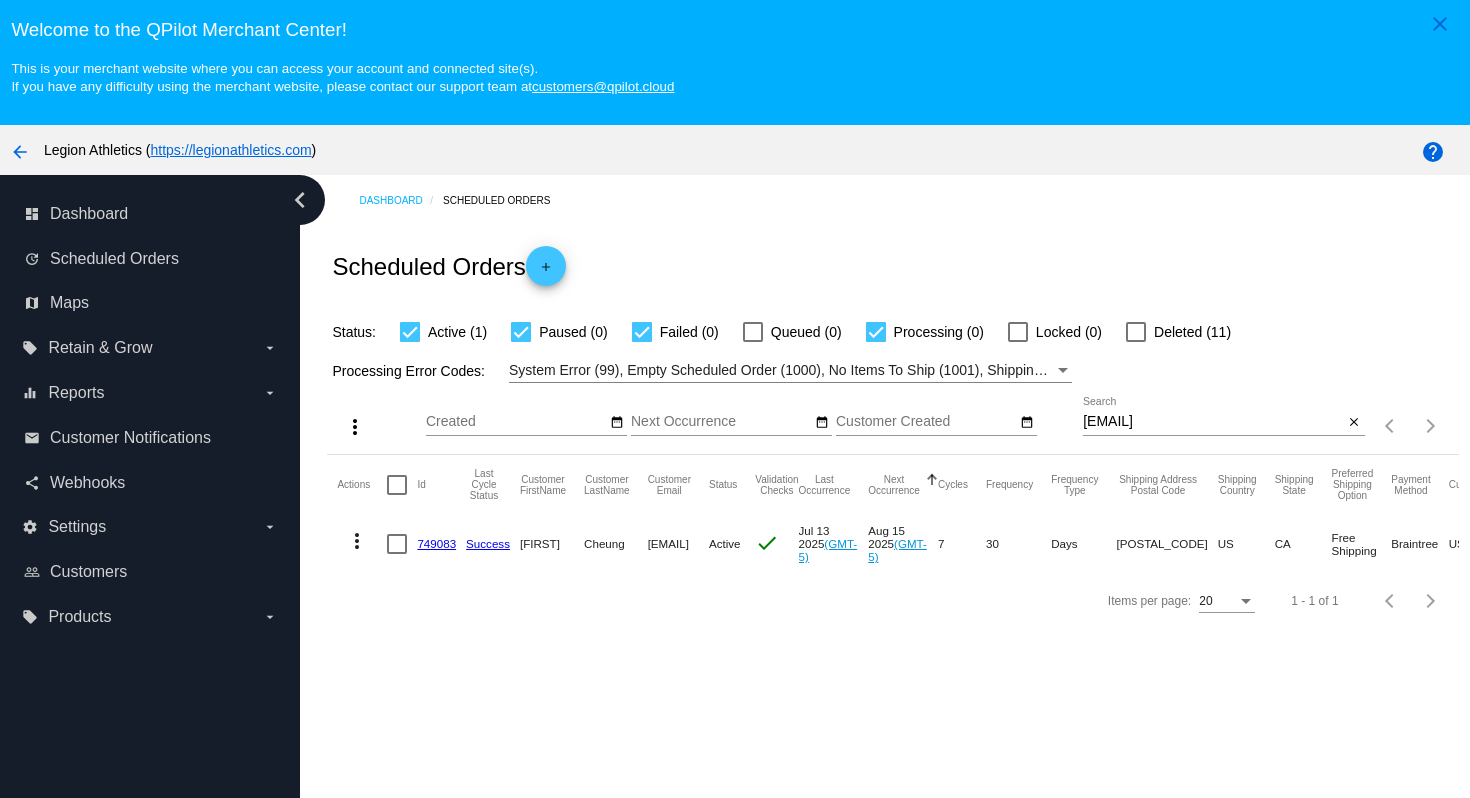 click on "749083" 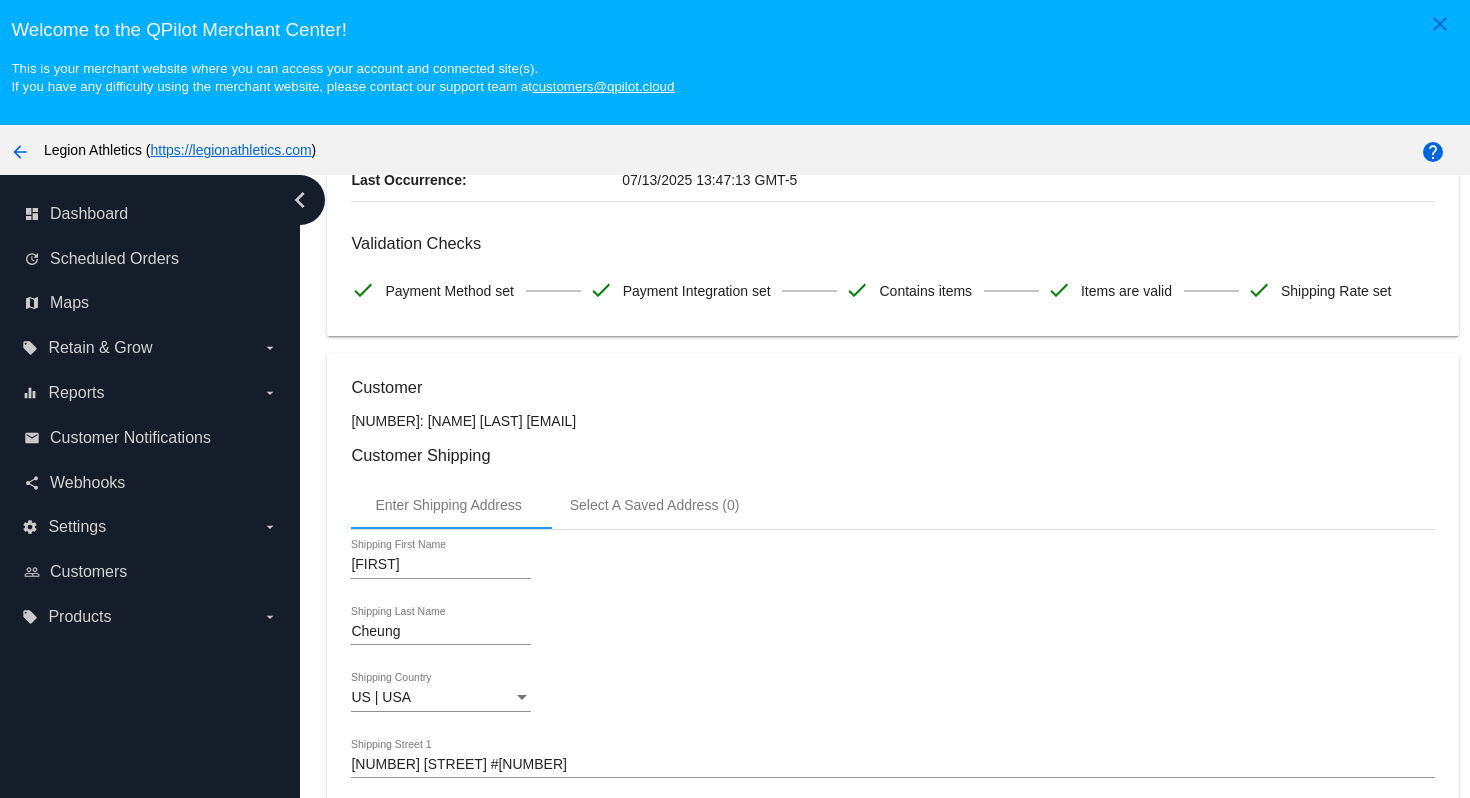 scroll, scrollTop: 0, scrollLeft: 0, axis: both 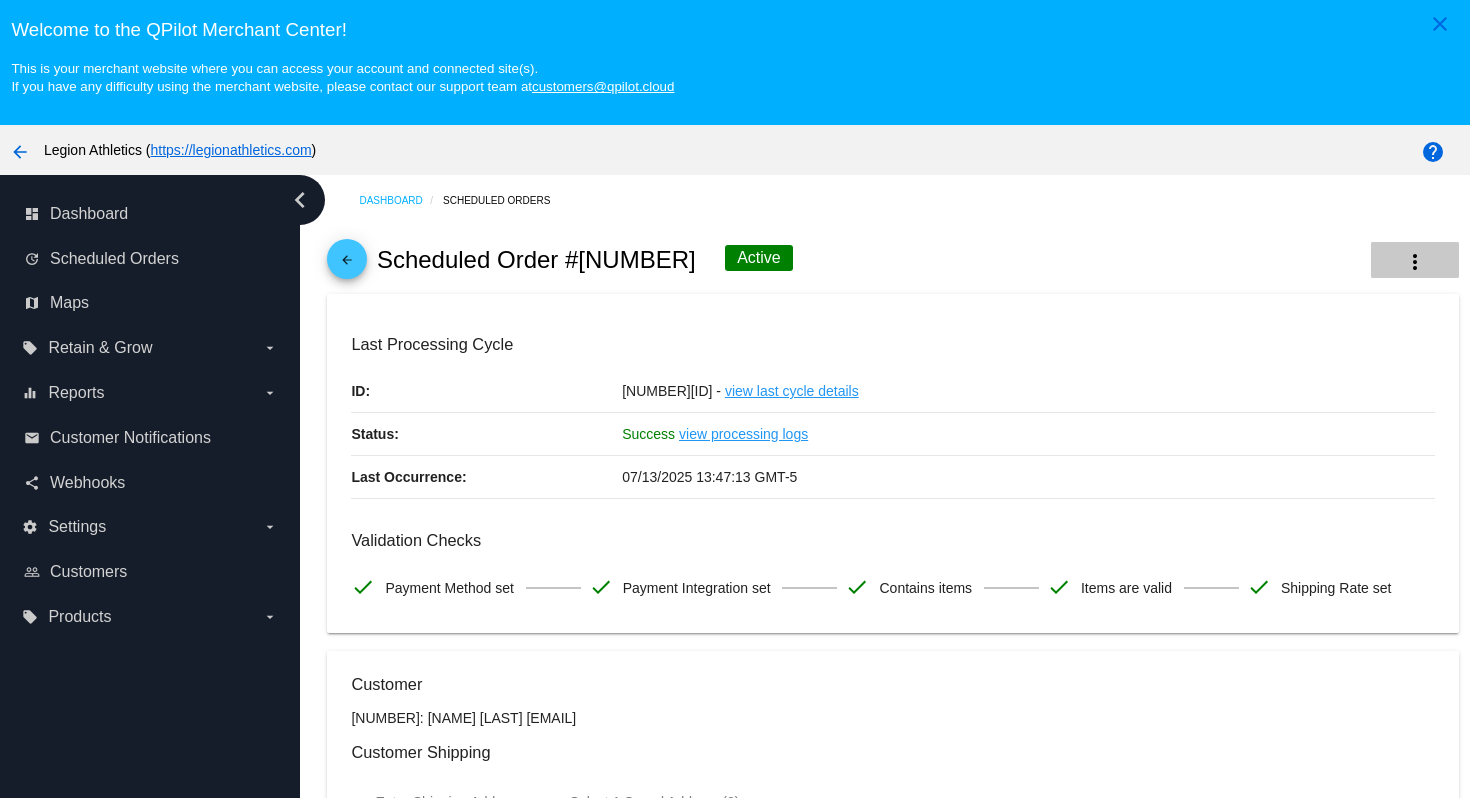 click on "more_vert" 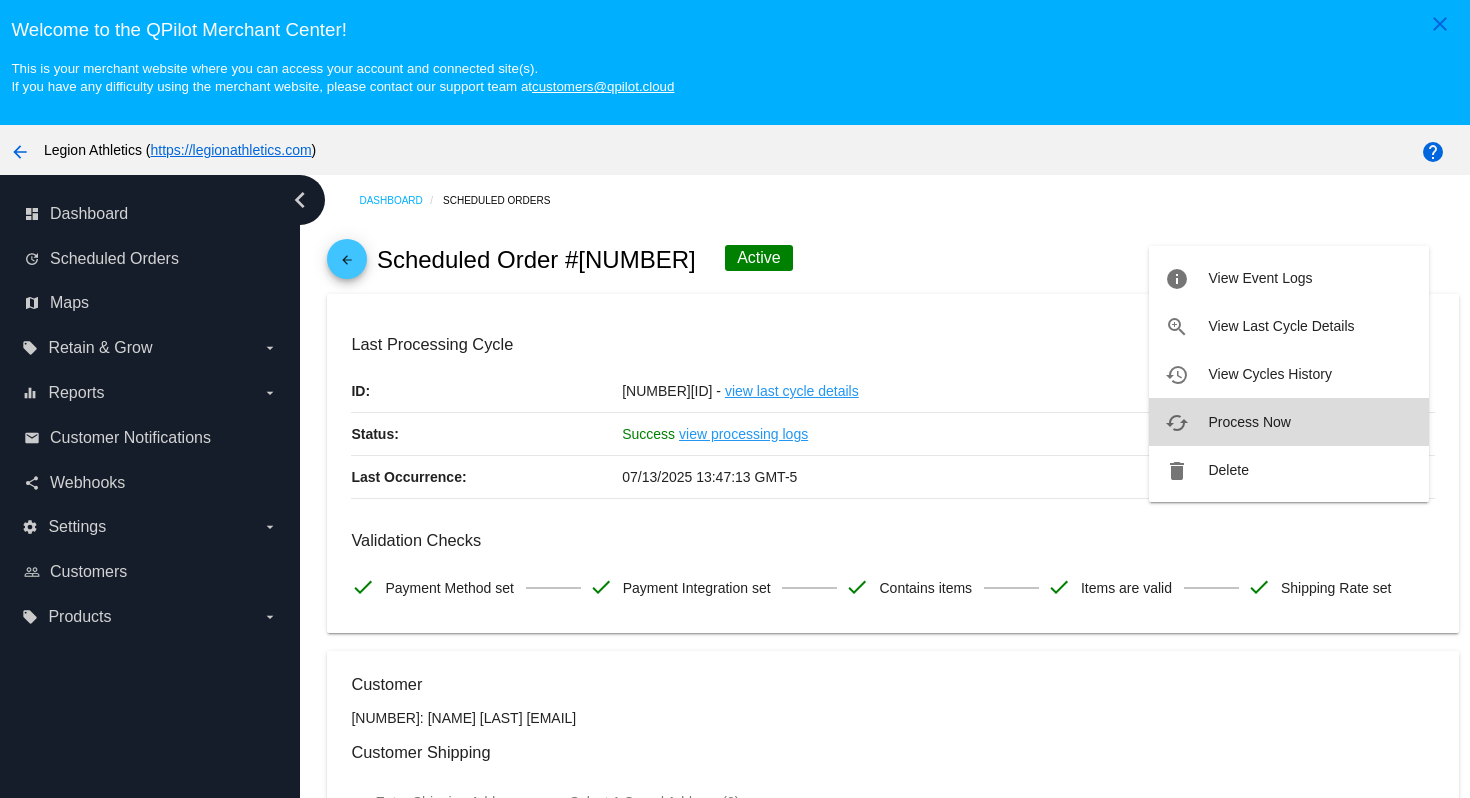 click on "Process Now" at bounding box center [1249, 422] 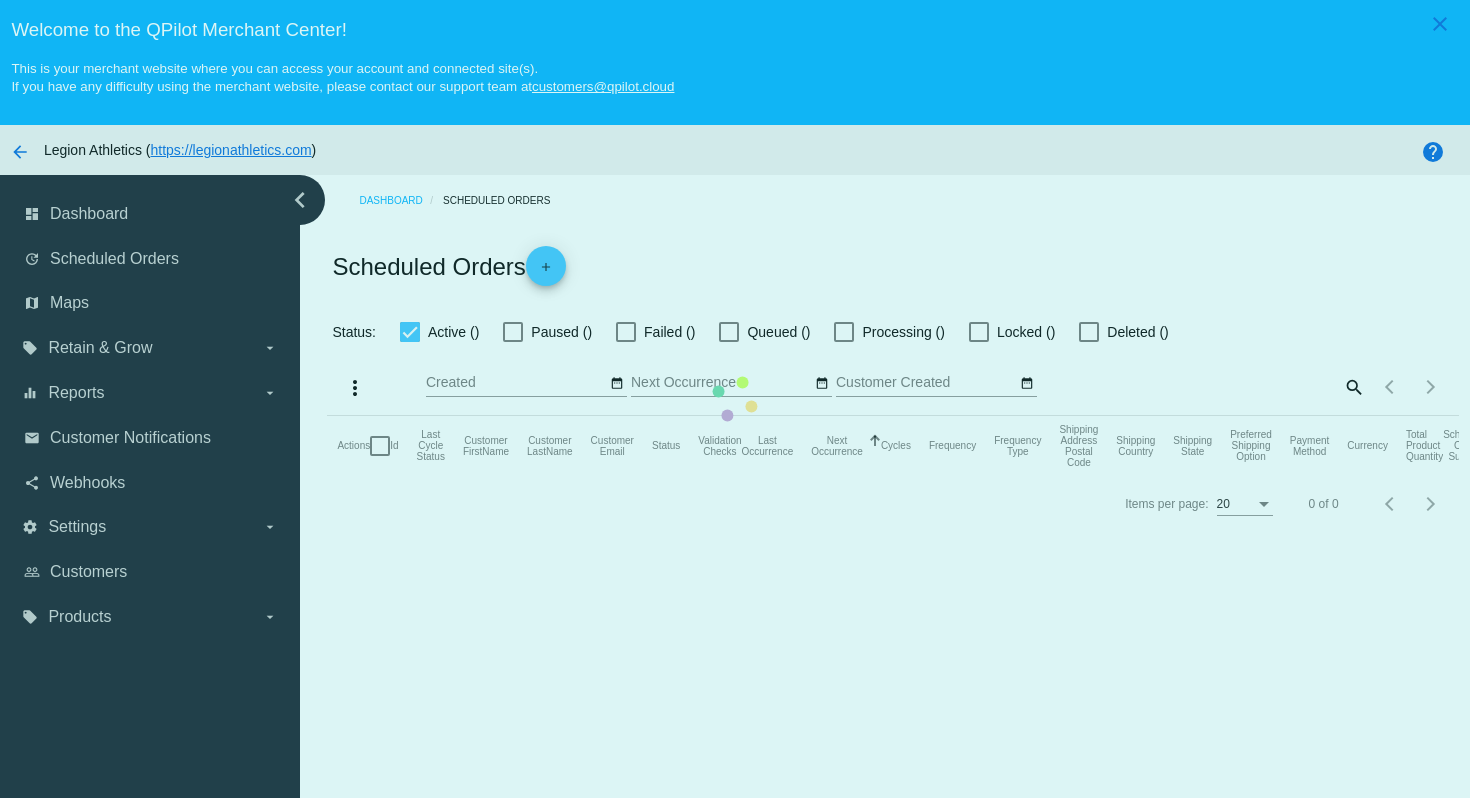 checkbox on "true" 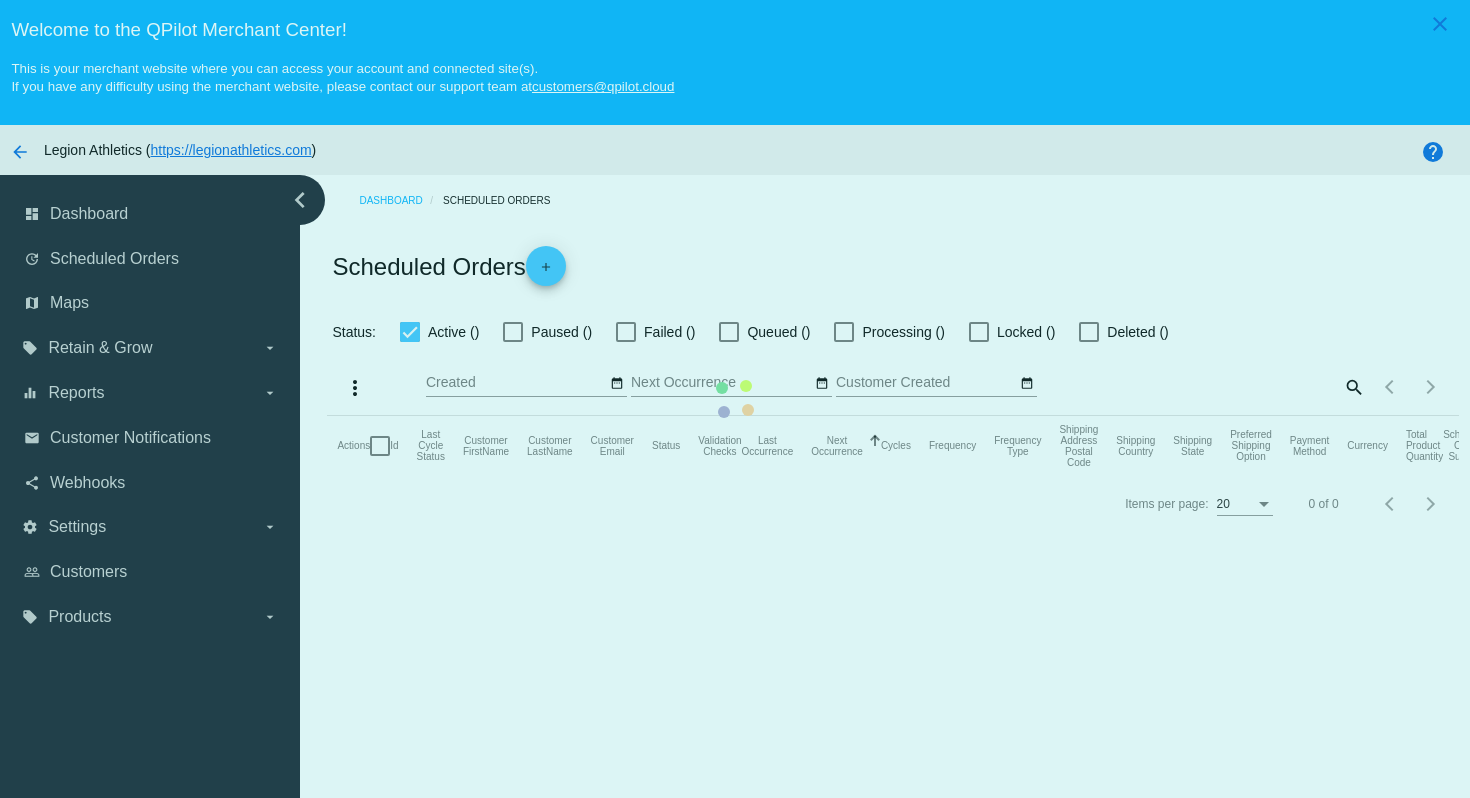 checkbox on "true" 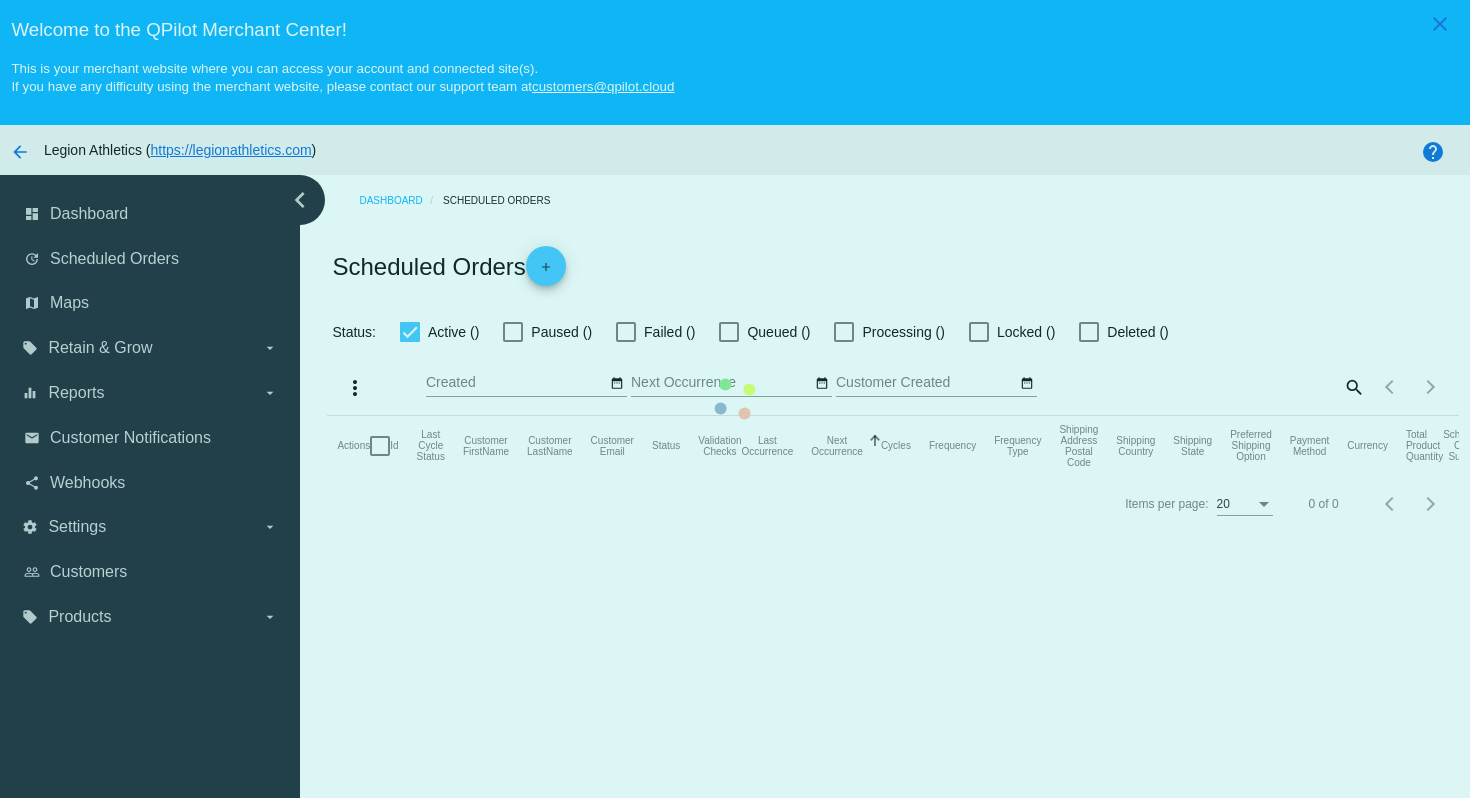 checkbox on "true" 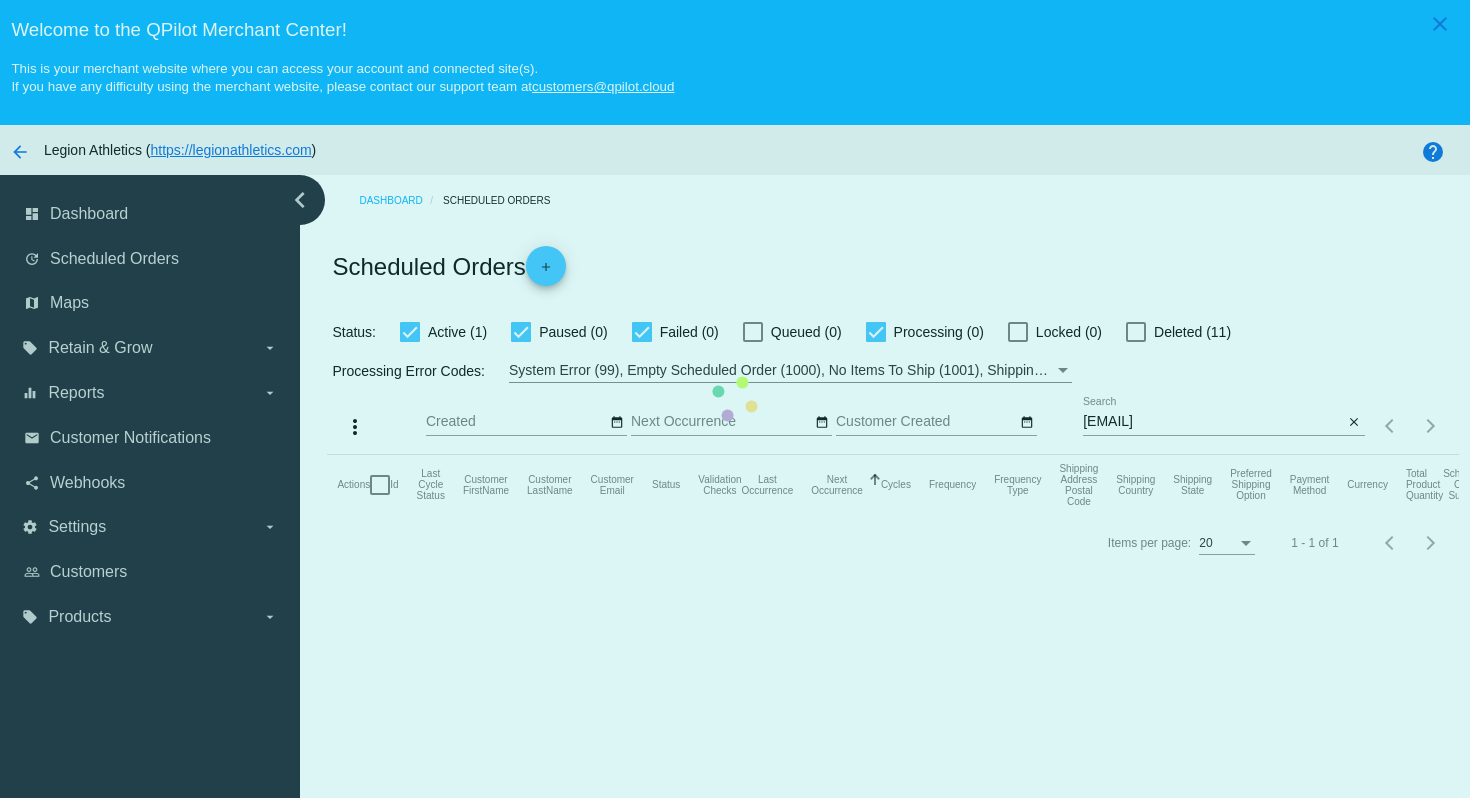 click on "Actions
Id   Last Cycle Status   Customer FirstName   Customer LastName   Customer Email   Status   Validation Checks   Last Occurrence   Next Occurrence   Sorted by NextOccurrenceUtc ascending  Cycles   Frequency   Frequency Type   Shipping Address Postal Code
Shipping Country
Shipping State
Preferred Shipping Option
Payment Method   Currency   Total Product Quantity   Scheduled Order Subtotal
Scheduled Order LTV" 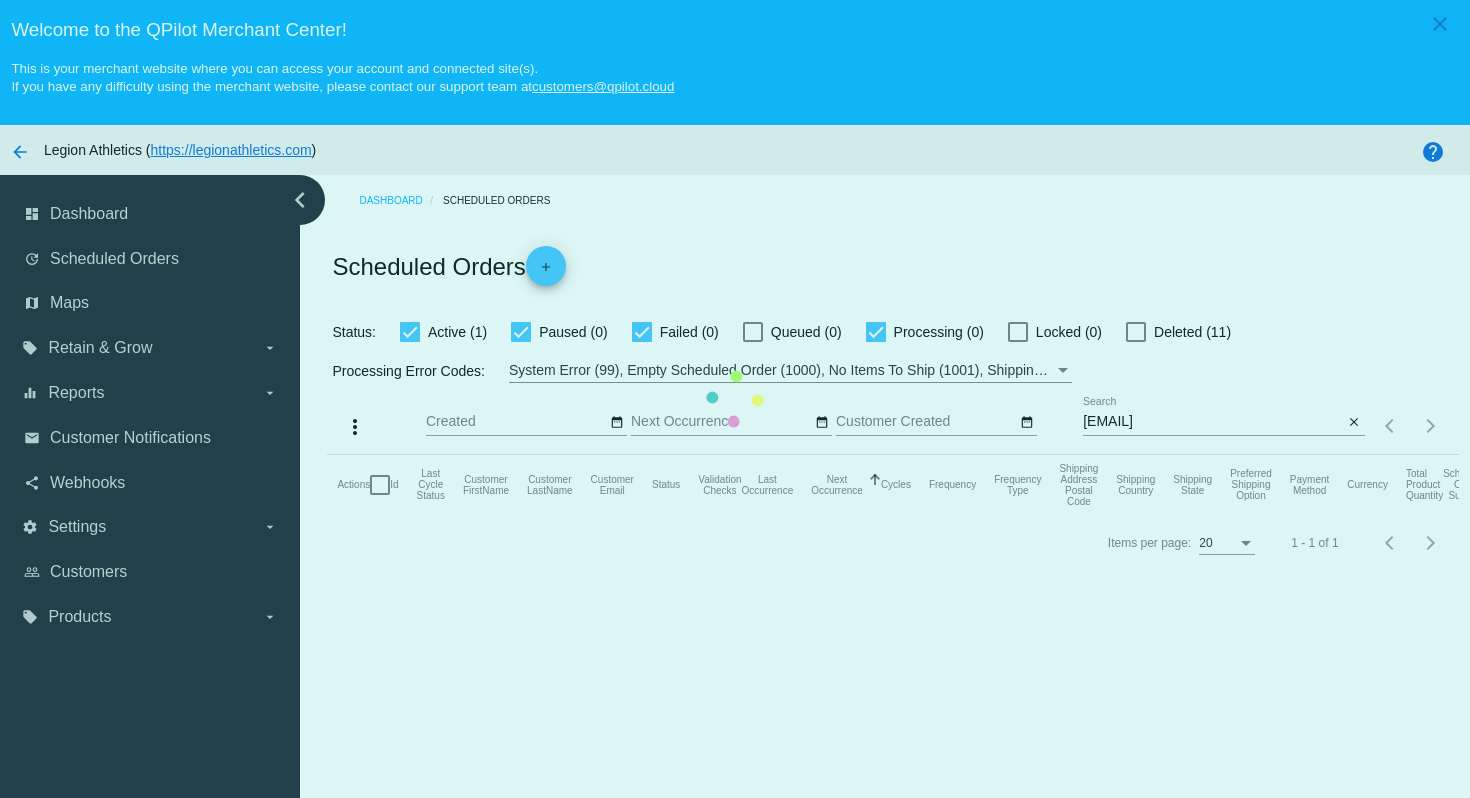 click on "Actions
Id   Last Cycle Status   Customer FirstName   Customer LastName   Customer Email   Status   Validation Checks   Last Occurrence   Next Occurrence   Sorted by NextOccurrenceUtc ascending  Cycles   Frequency   Frequency Type   Shipping Address Postal Code
Shipping Country
Shipping State
Preferred Shipping Option
Payment Method   Currency   Total Product Quantity   Scheduled Order Subtotal
Scheduled Order LTV" 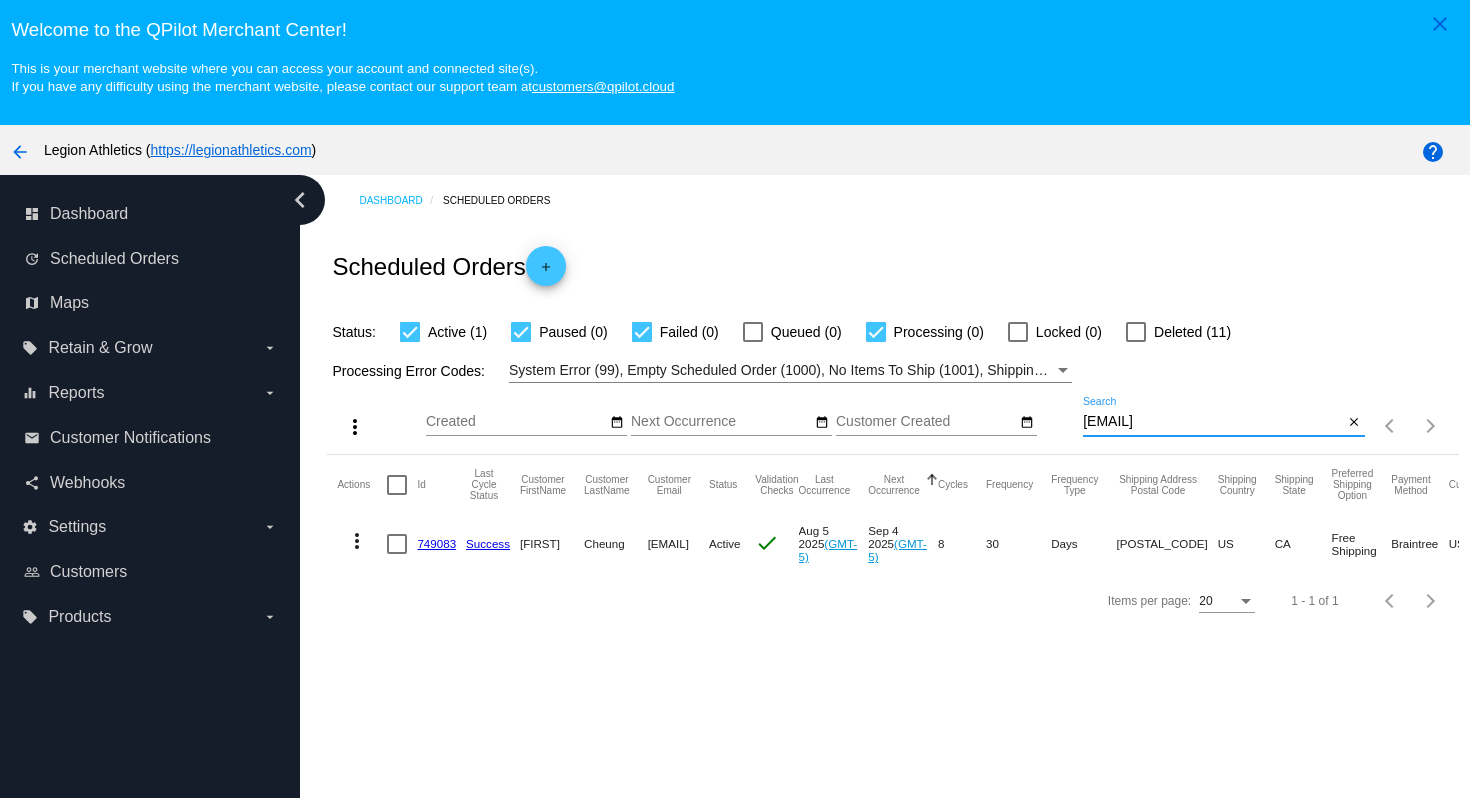 drag, startPoint x: 1250, startPoint y: 420, endPoint x: 1243, endPoint y: 397, distance: 24.04163 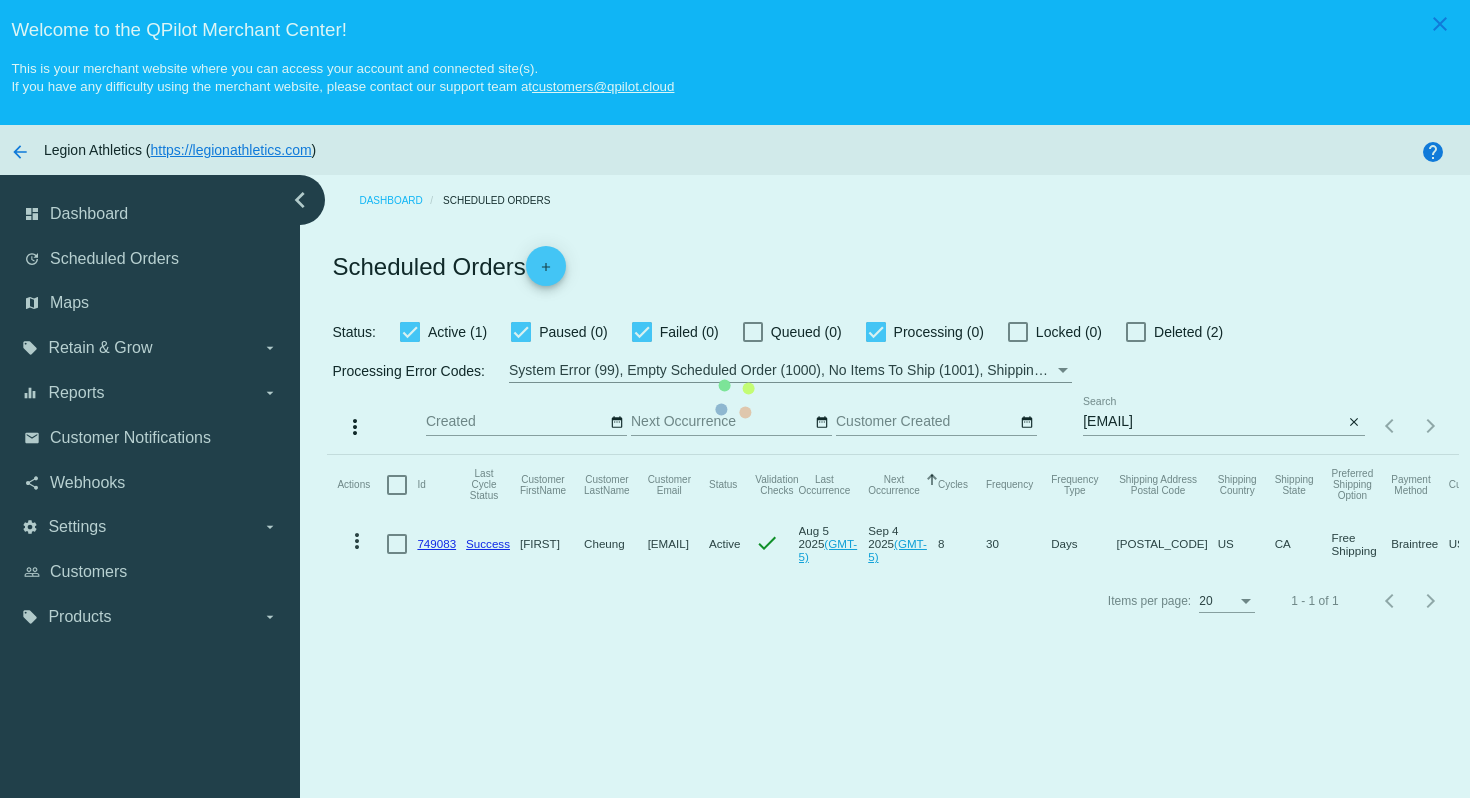 click on "Actions
Id   Last Cycle Status   Customer FirstName   Customer LastName   Customer Email   Status   Validation Checks   Last Occurrence   Next Occurrence   Sorted by NextOccurrenceUtc ascending  Cycles   Frequency   Frequency Type   Shipping Address Postal Code
Shipping Country
Shipping State
Preferred Shipping Option
Payment Method   Currency   Total Product Quantity   Scheduled Order Subtotal
Scheduled Order LTV
more_vert
[NUMBER]
Success
[FIRST]
[LAST]
[EMAIL]
Active
check
Aug 5 [YEAR]
(GMT-5)
Sep 4 [YEAR]
(GMT-5)
8  30  Days  [POSTAL_CODE]  US  CA  Free Shipping  Braintree  USD  5  167.95  1,300.80" 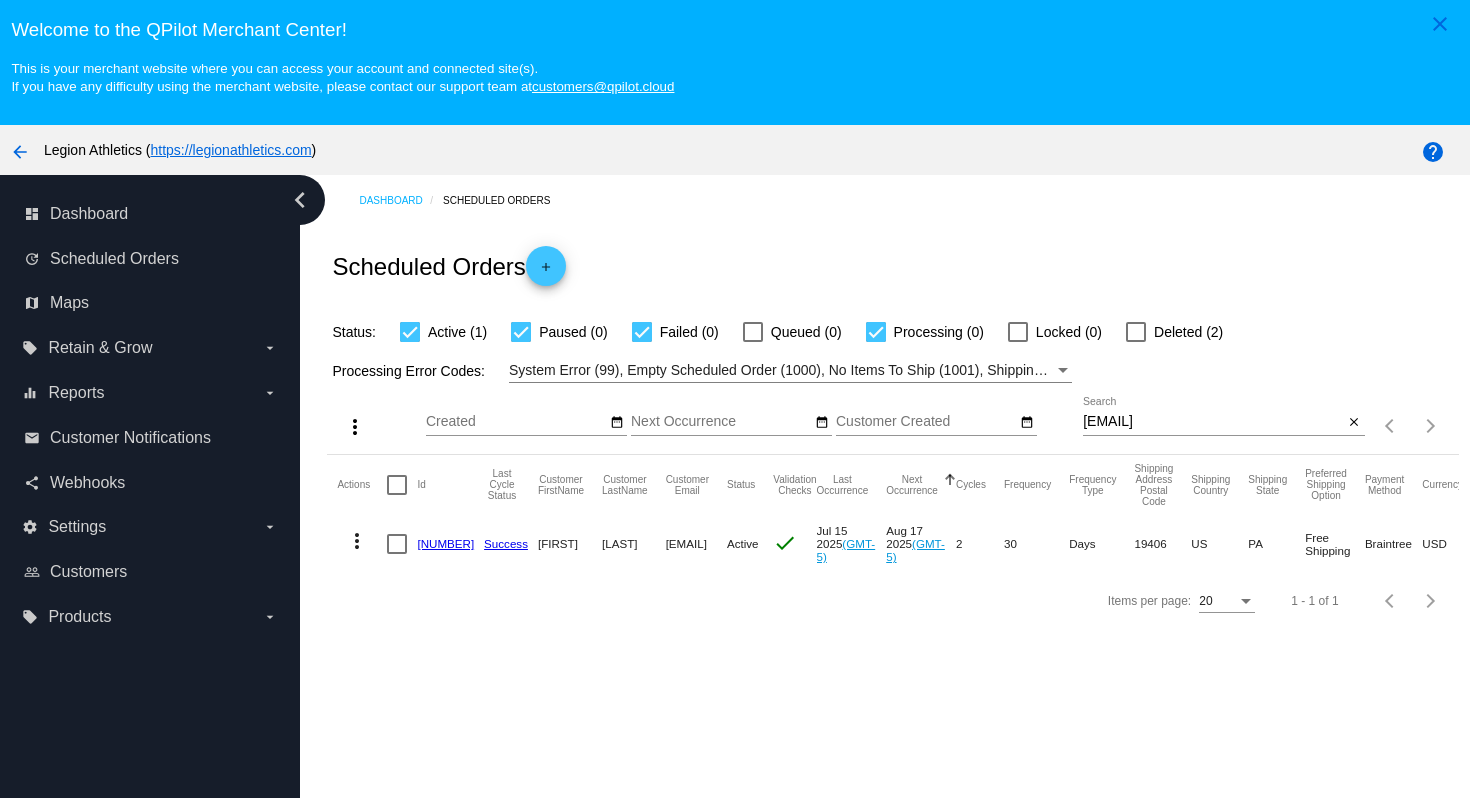 click on "[NUMBER]" 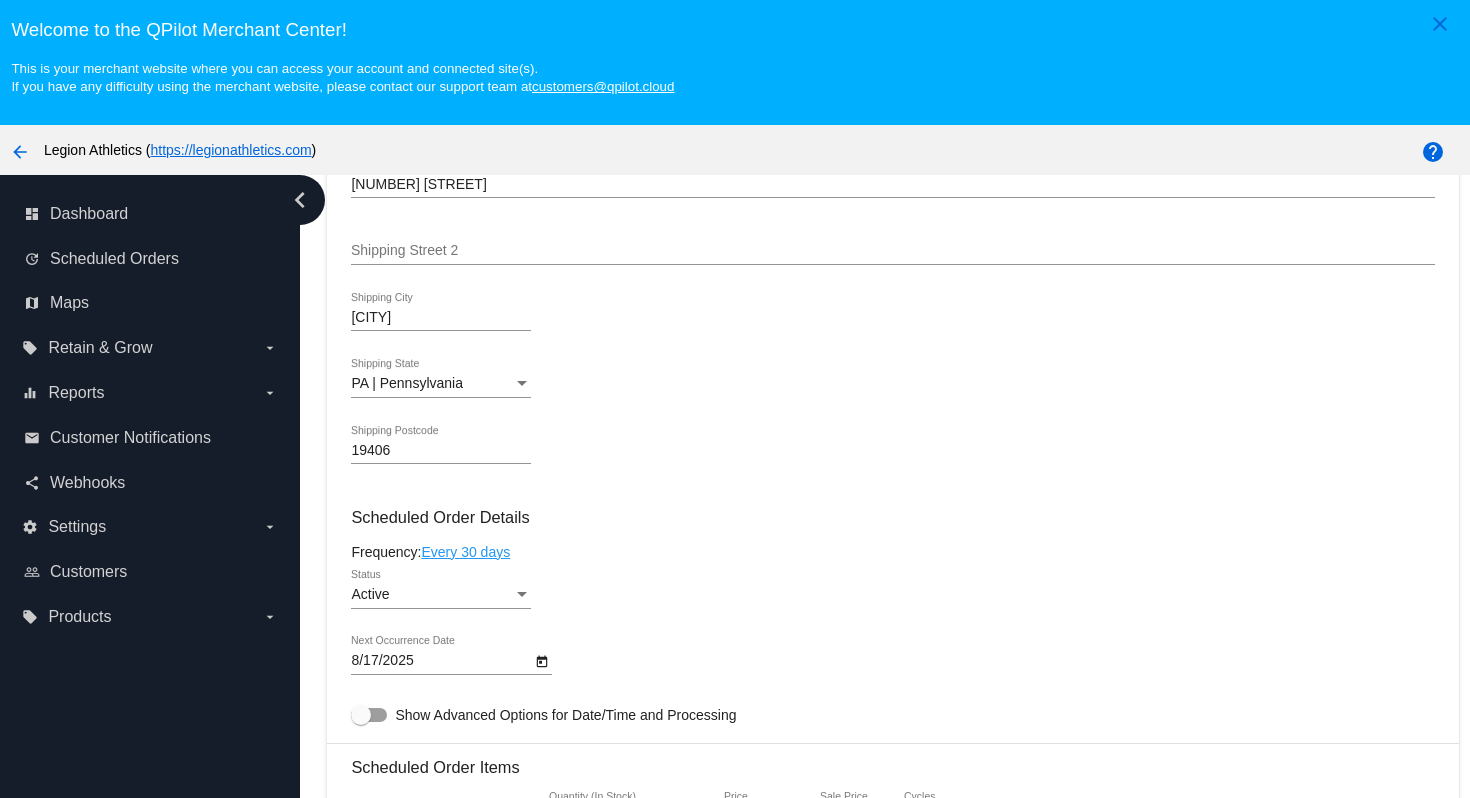 scroll, scrollTop: 871, scrollLeft: 0, axis: vertical 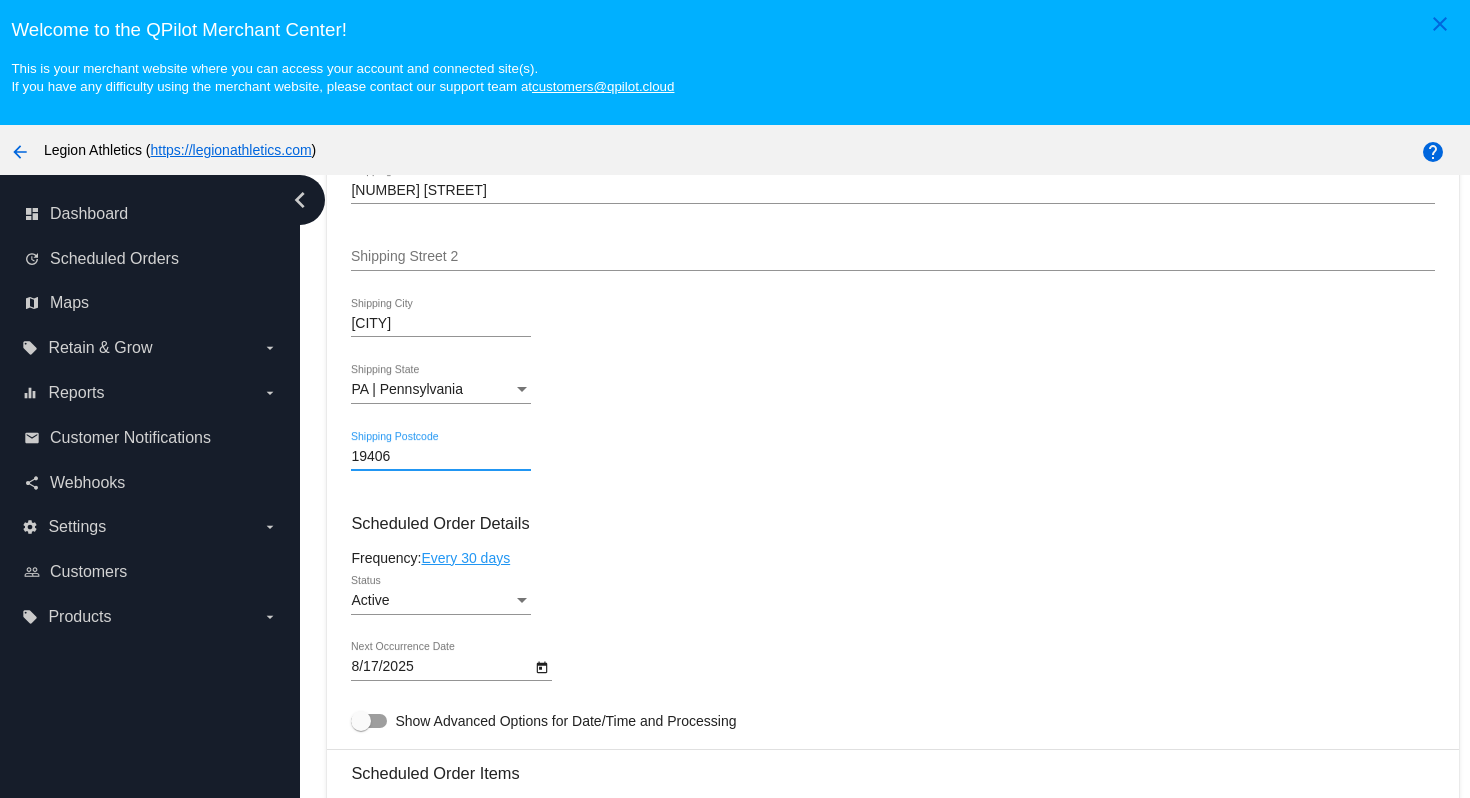 drag, startPoint x: 407, startPoint y: 469, endPoint x: 351, endPoint y: 471, distance: 56.0357 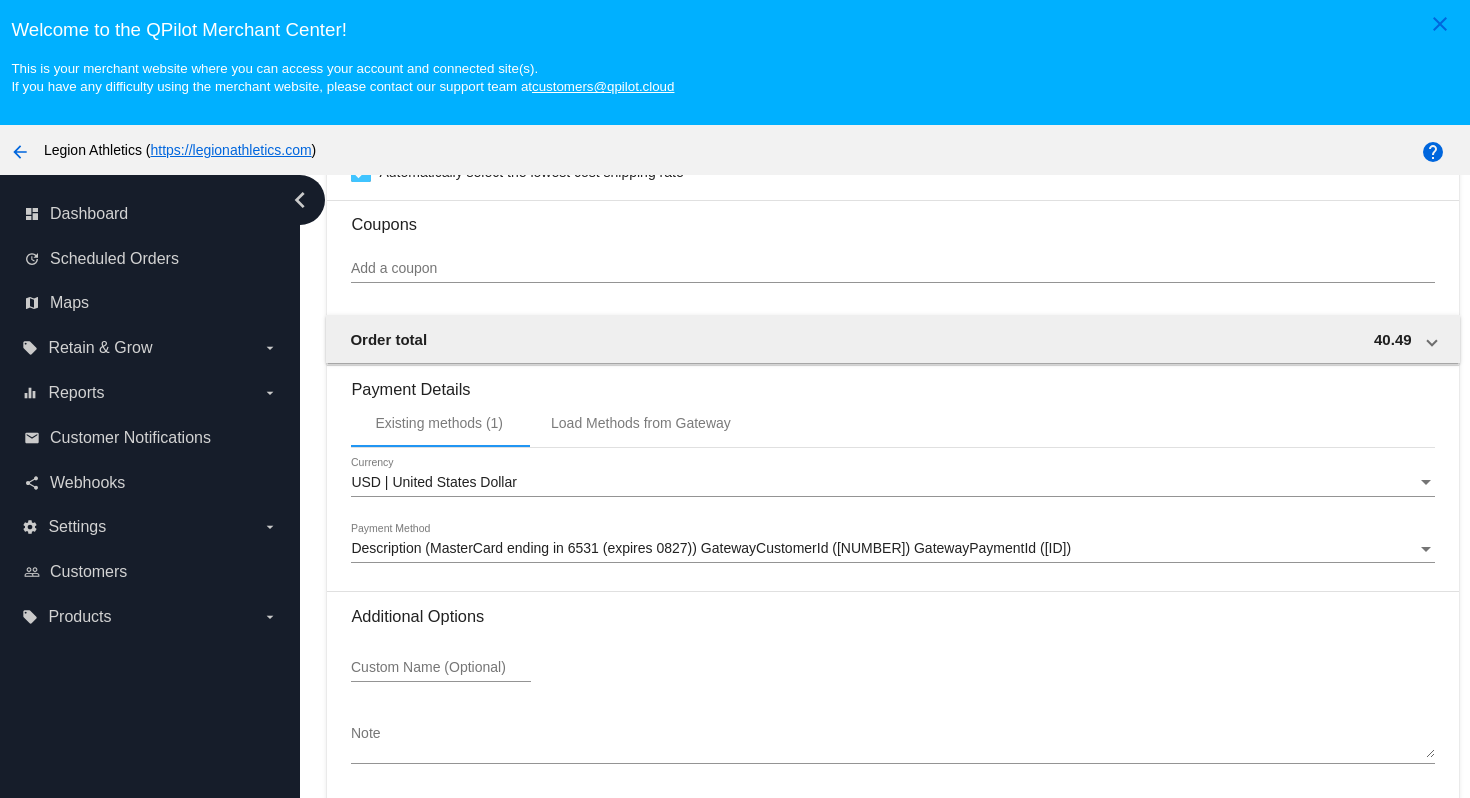 scroll, scrollTop: 1795, scrollLeft: 0, axis: vertical 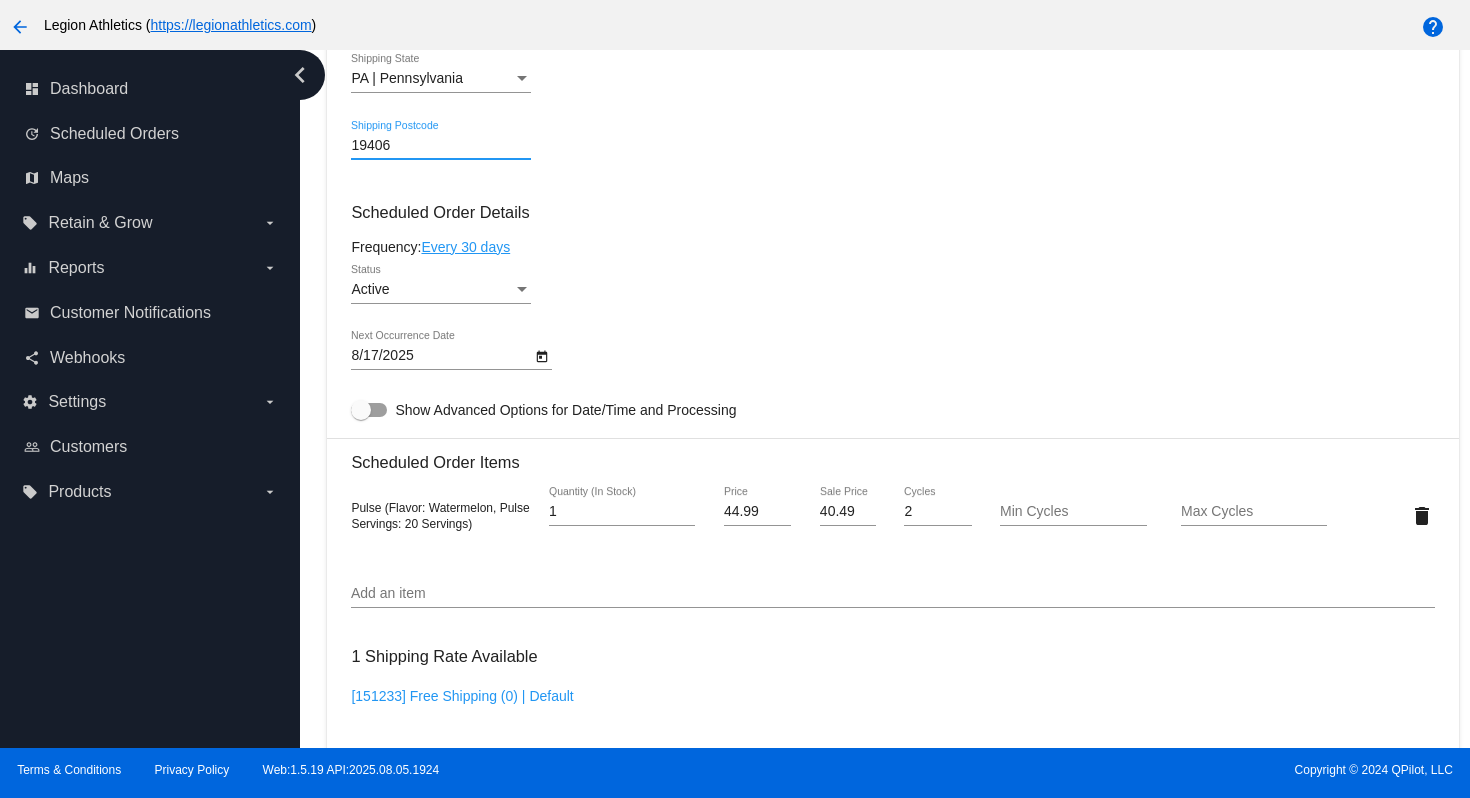 drag, startPoint x: 849, startPoint y: 261, endPoint x: 924, endPoint y: 147, distance: 136.45879 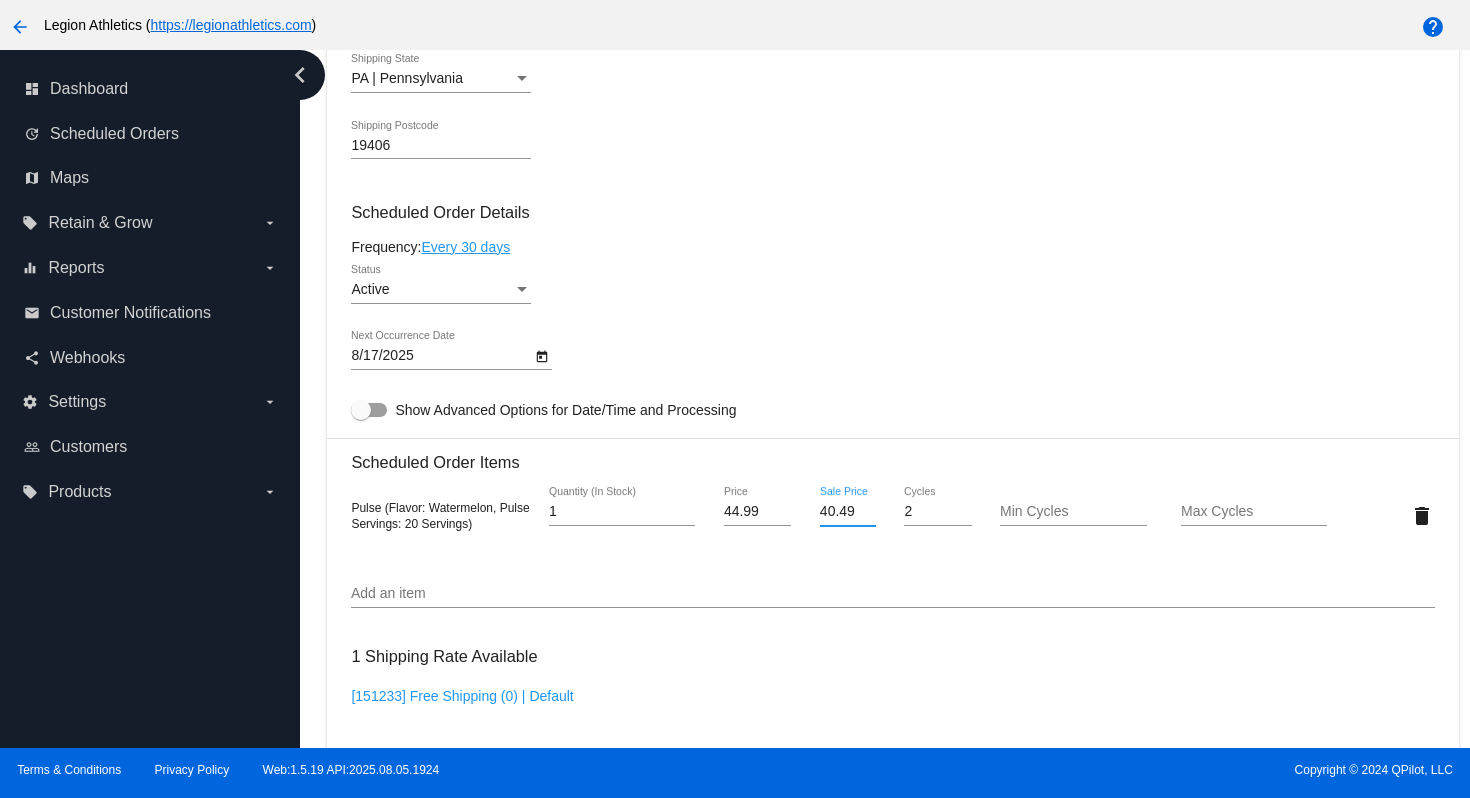 drag, startPoint x: 842, startPoint y: 526, endPoint x: 806, endPoint y: 520, distance: 36.496574 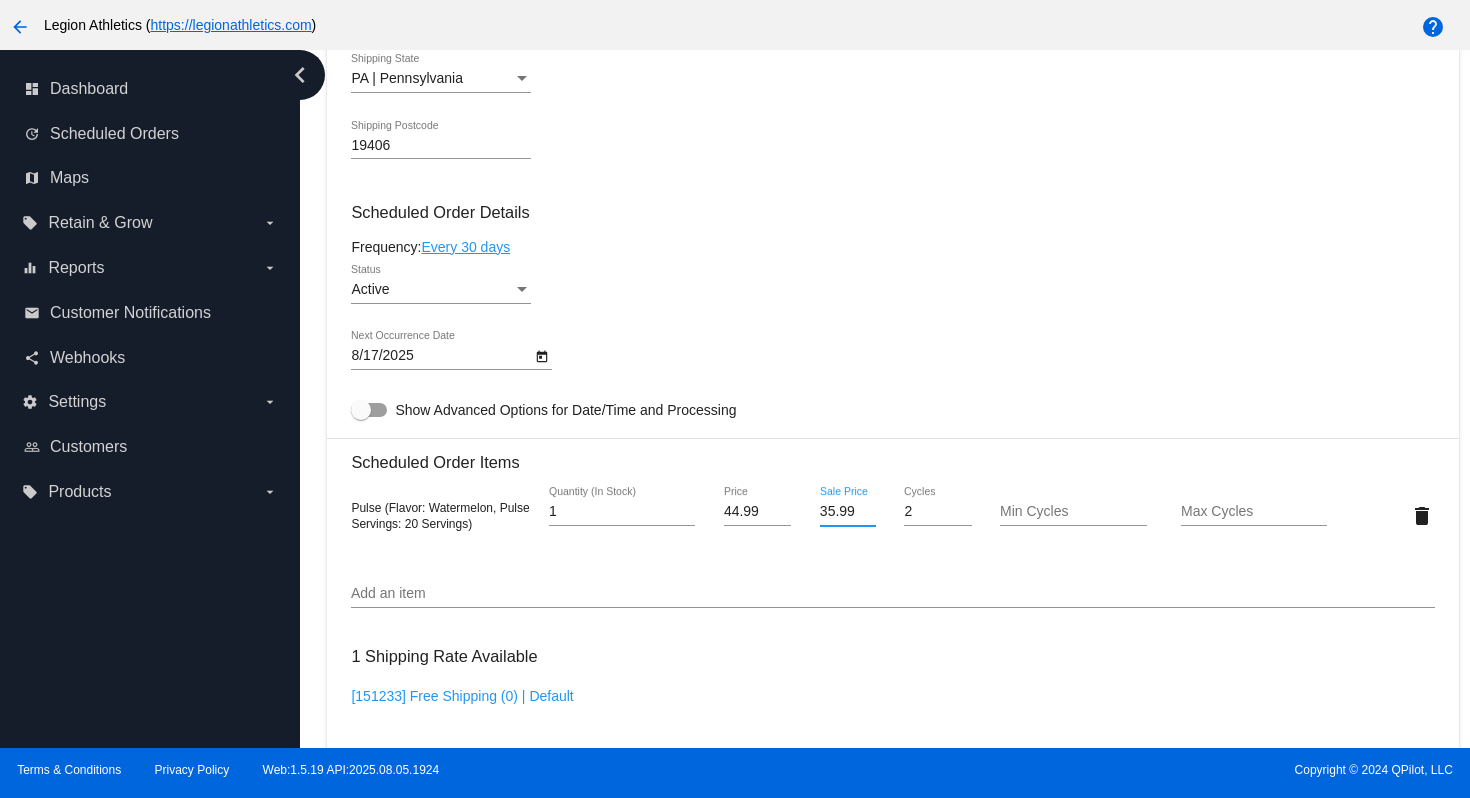 type on "35.99" 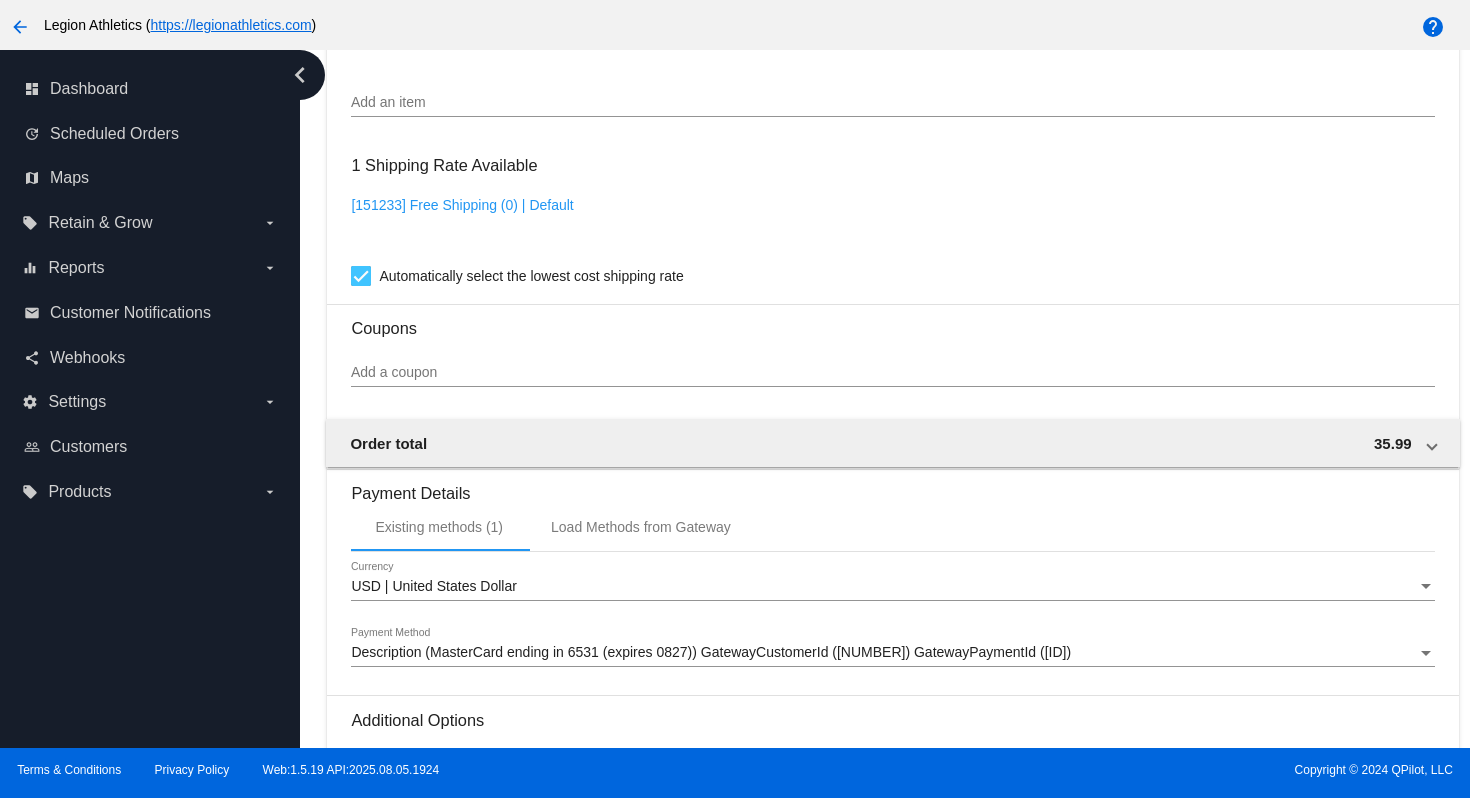 scroll, scrollTop: 1795, scrollLeft: 0, axis: vertical 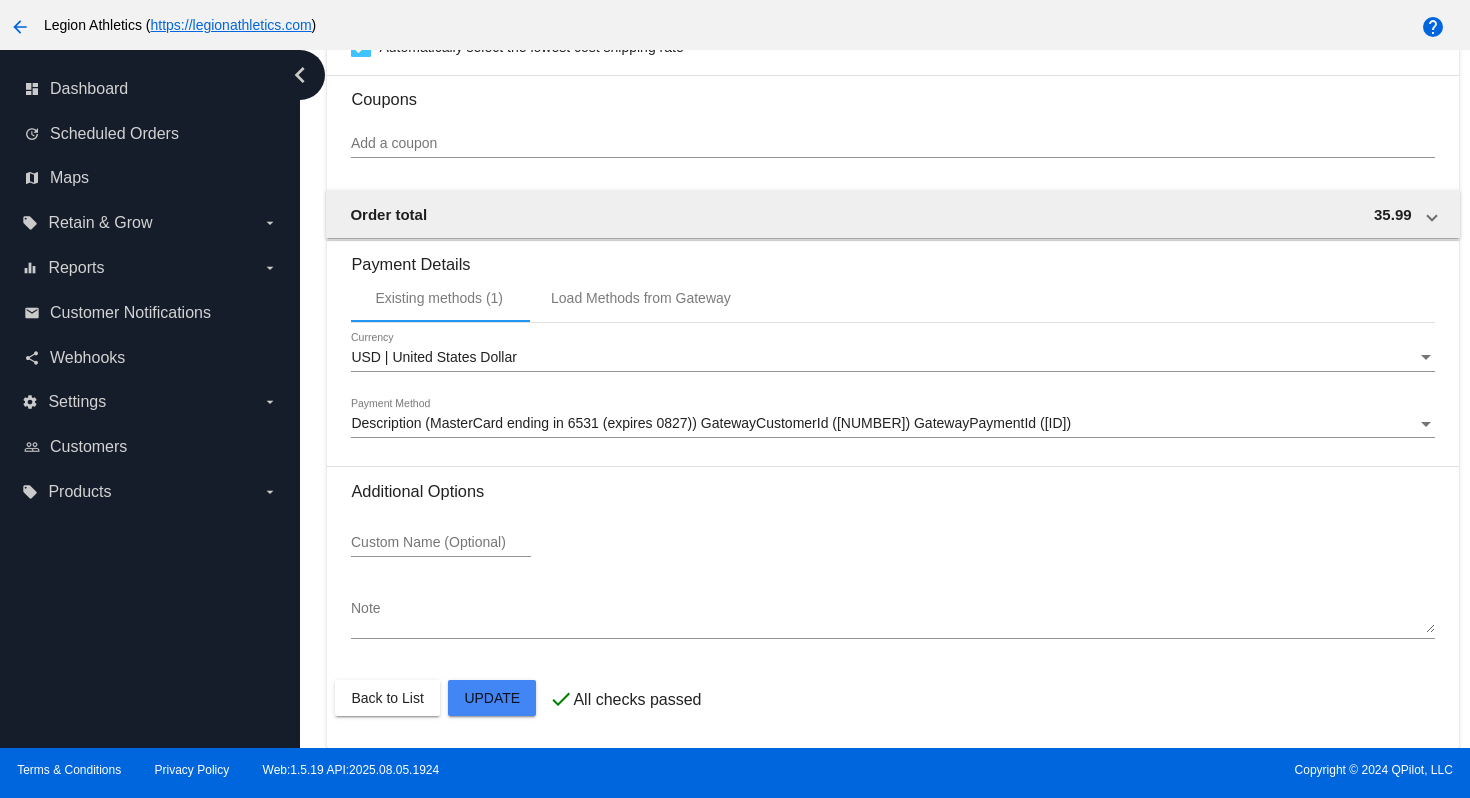 click on "Customer
[NUMBER]: [FIRST] [LAST]
[EMAIL]
Customer Shipping
Enter Shipping Address Select A Saved Address (0)
[FIRST]
Shipping First Name
[LAST]
Shipping Last Name
US | USA
Shipping Country
[NUMBER] [STREET]
Shipping Street 1
Shipping Street 2
[CITY]
Shipping City
PA | Pennsylvania
Shipping State
[POSTAL_CODE]
Shipping Postcode
Scheduled Order Details
Frequency:
Every 30 days
Active
Status 1" 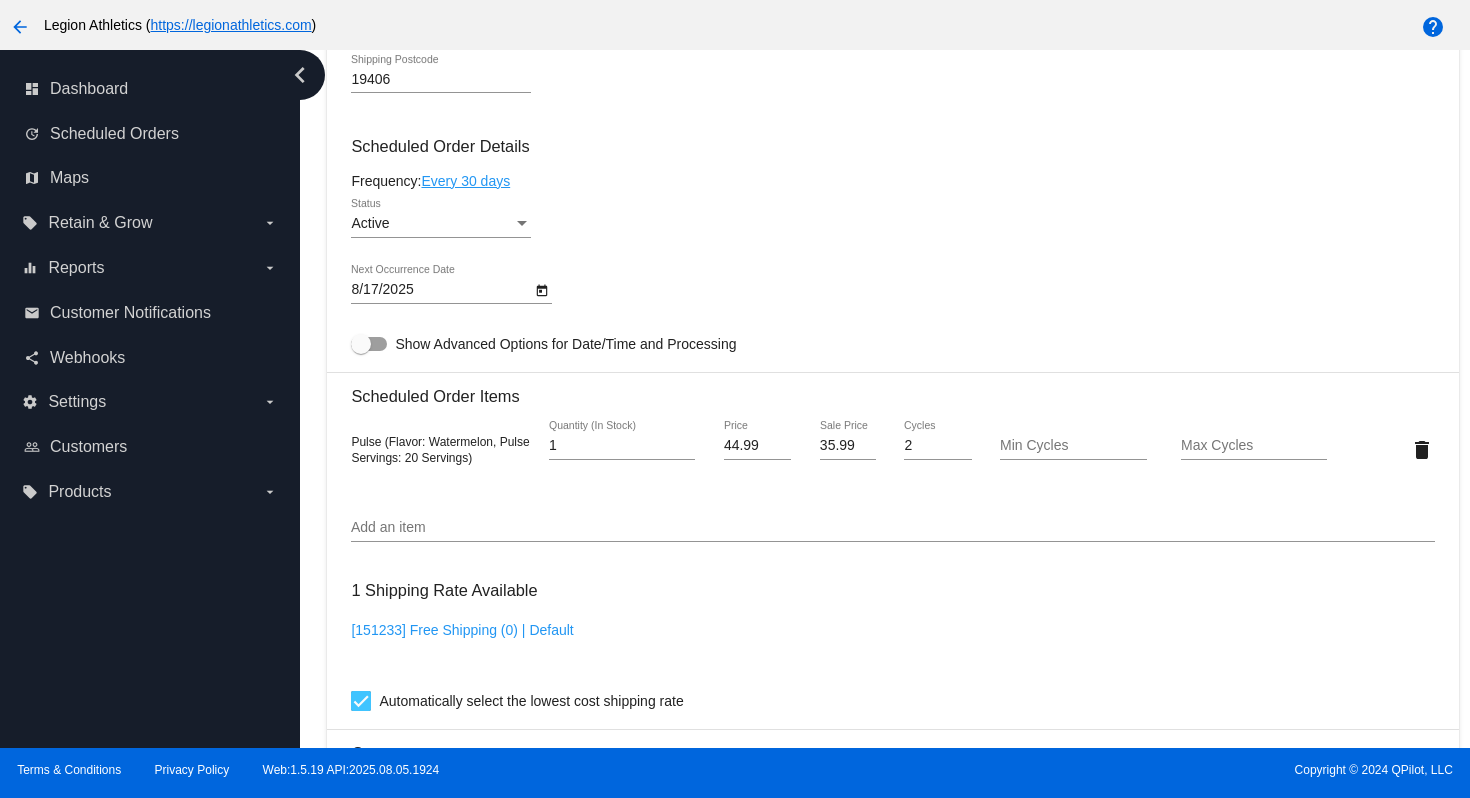 scroll, scrollTop: 1122, scrollLeft: 0, axis: vertical 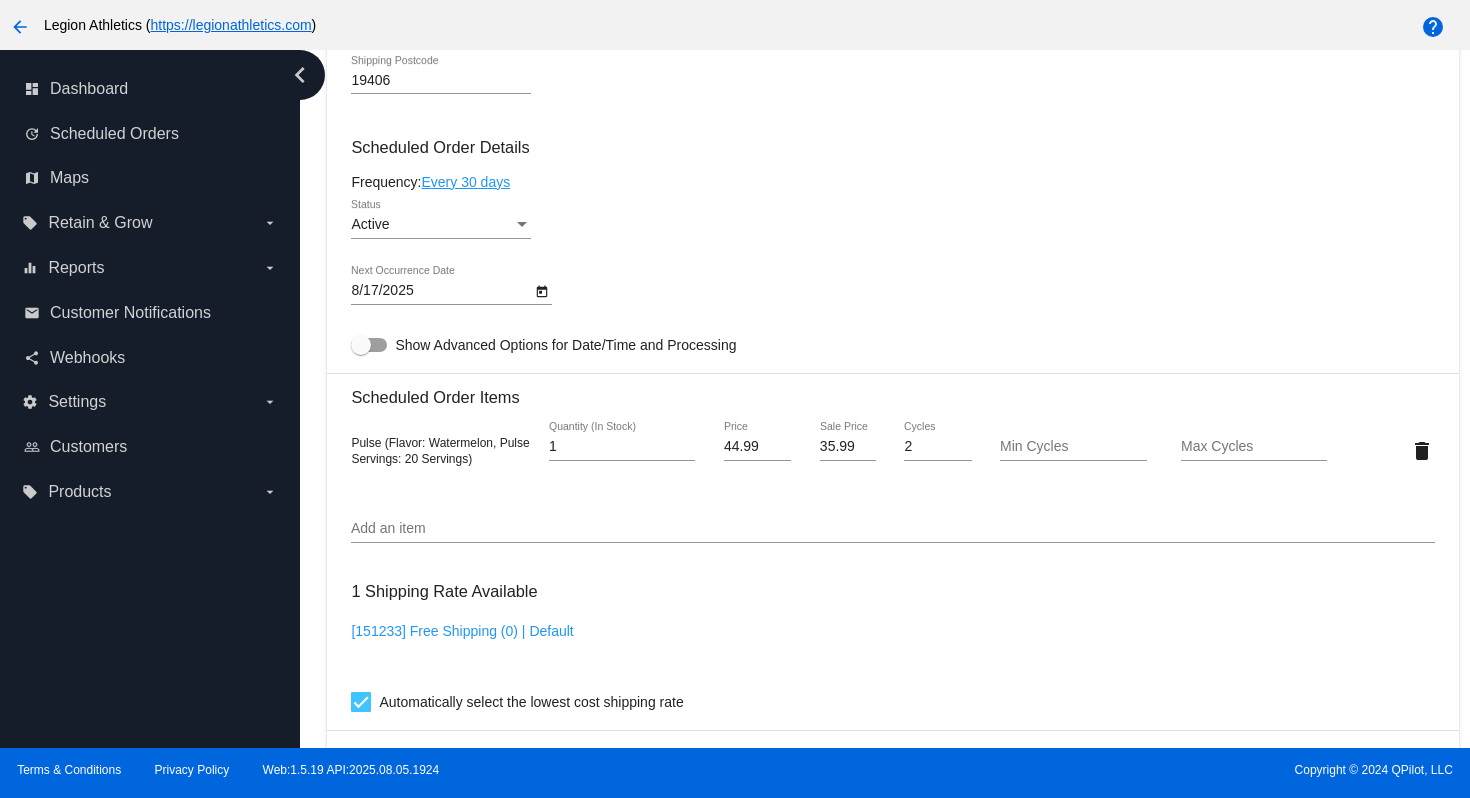 click on "[151233] Free Shipping (0) | Default" 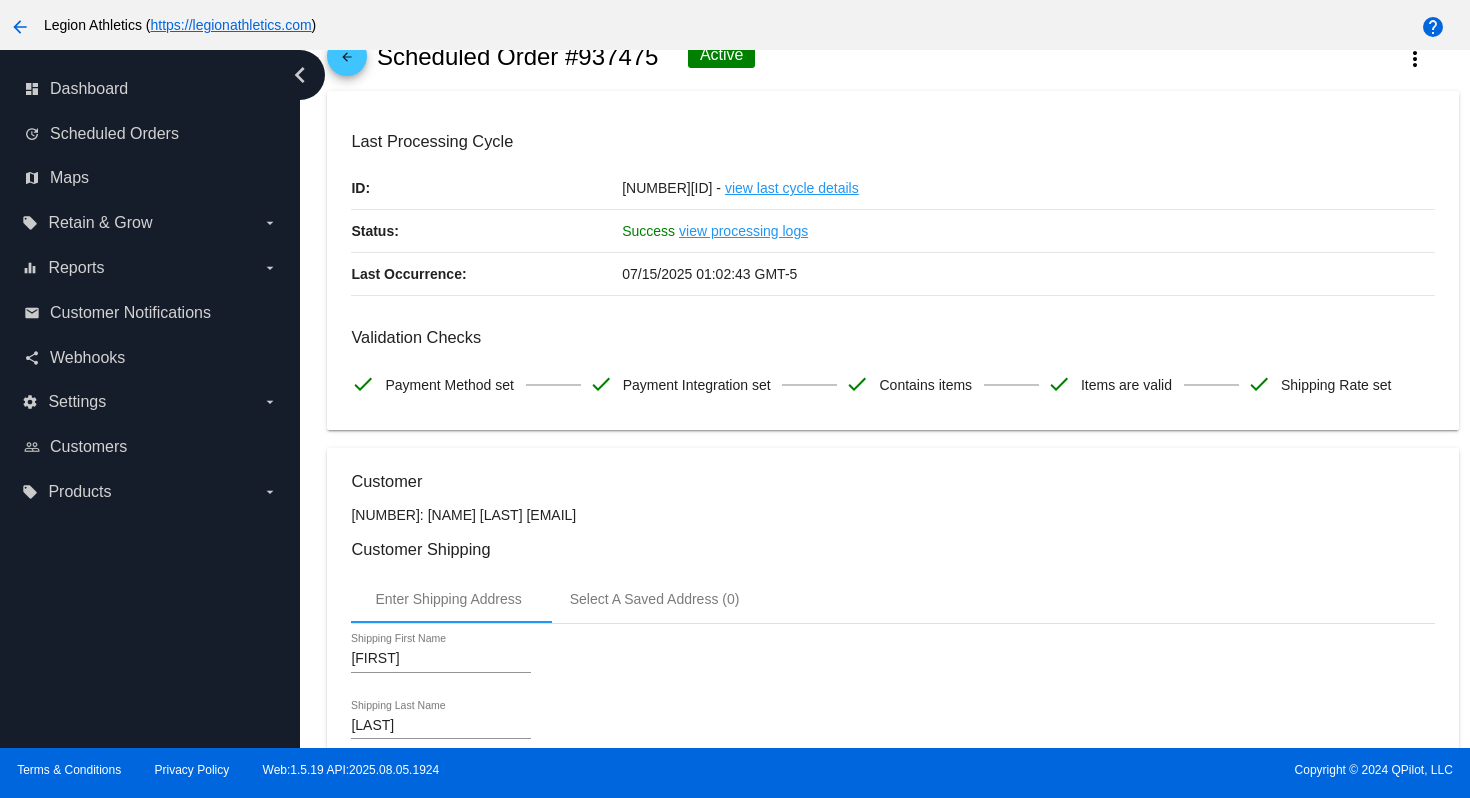 scroll, scrollTop: 0, scrollLeft: 0, axis: both 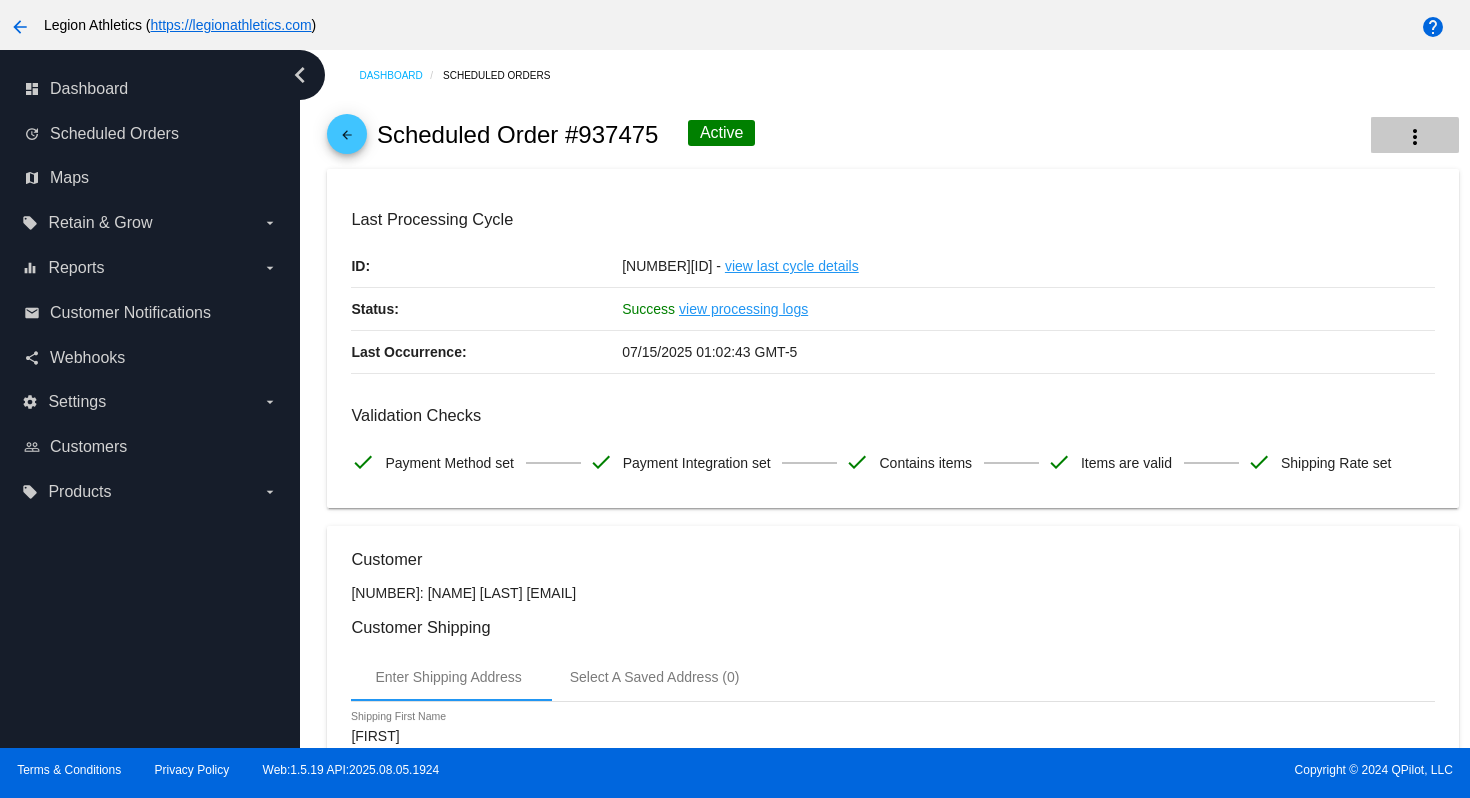 click on "more_vert" 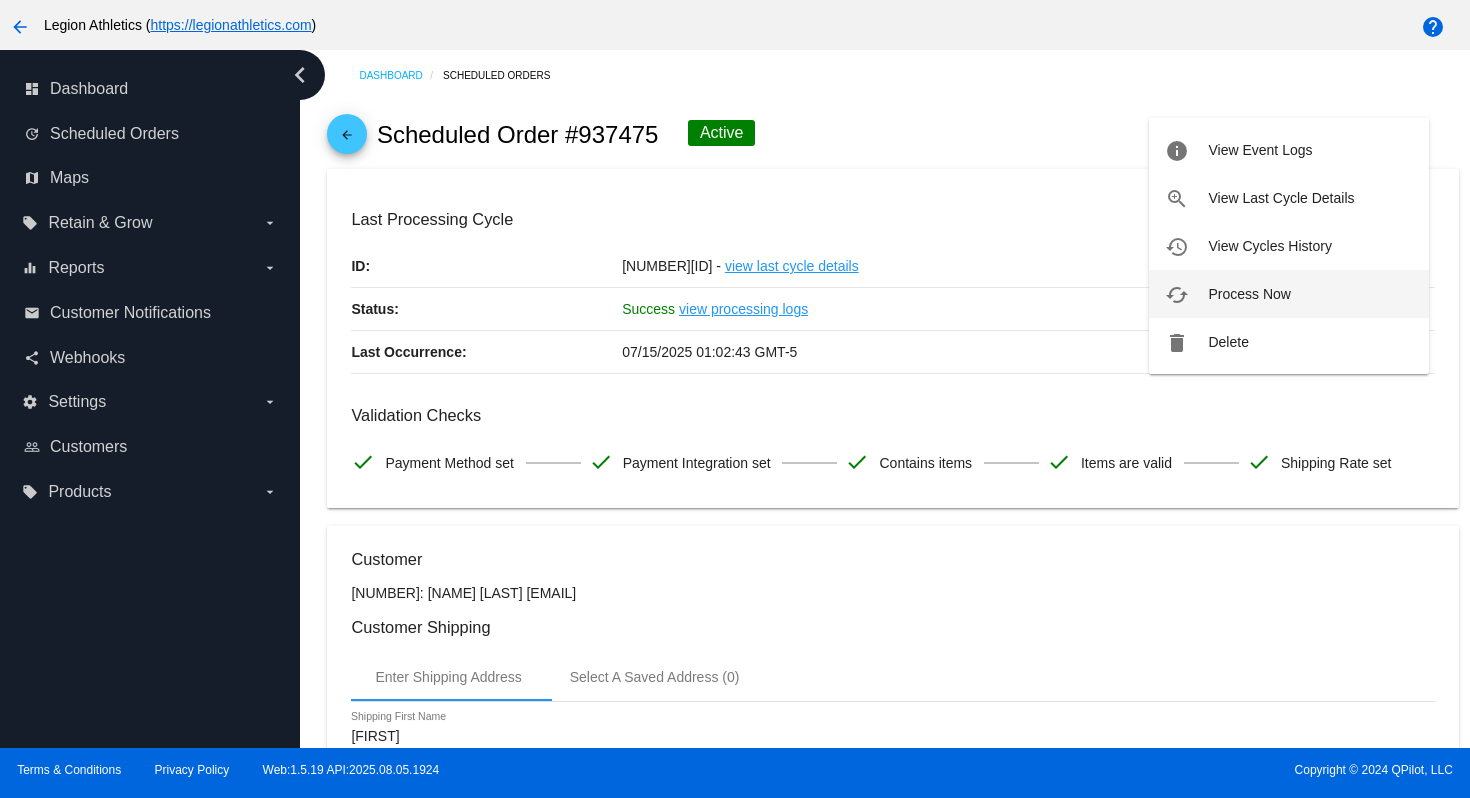 click on "Process Now" at bounding box center [1249, 294] 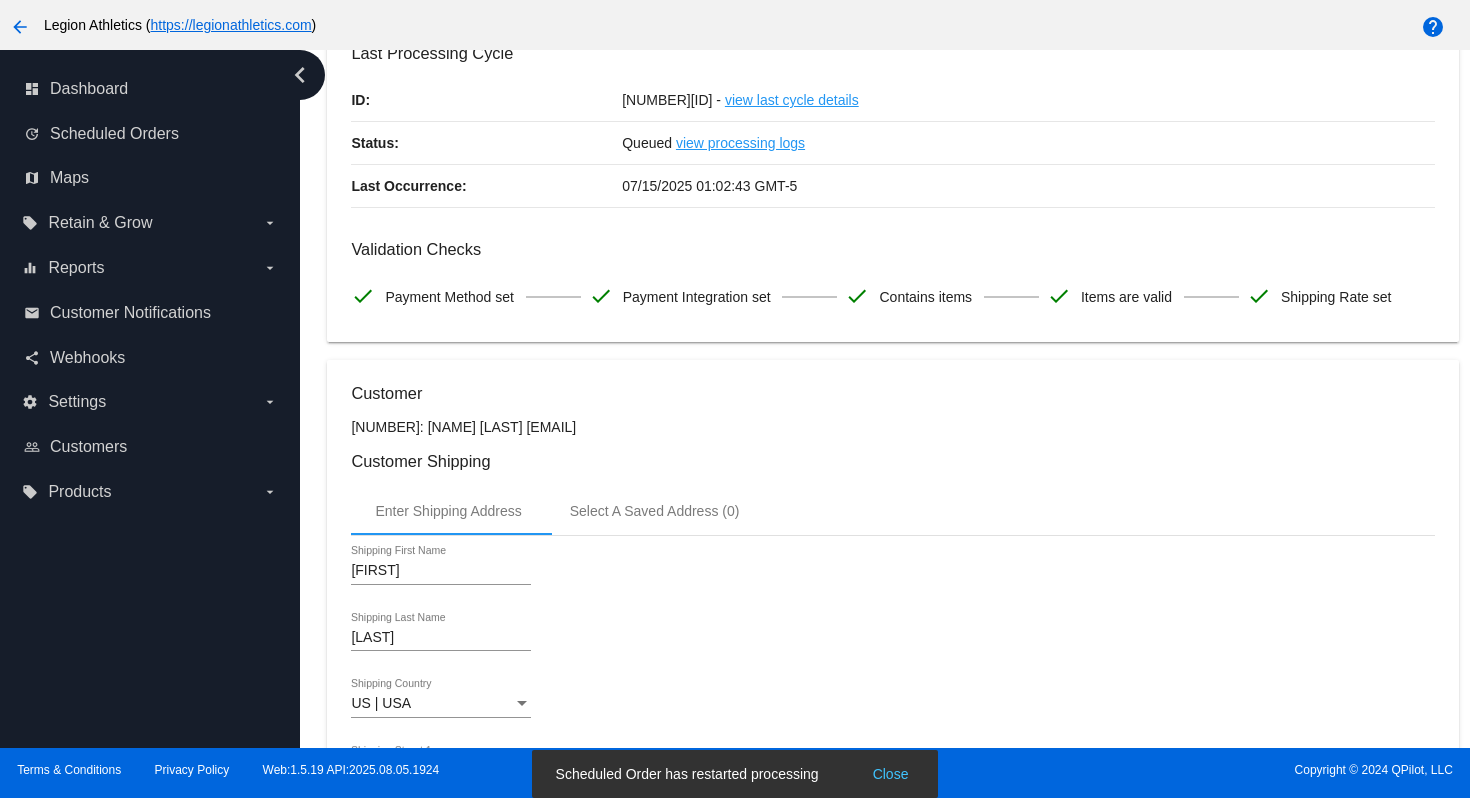 scroll, scrollTop: 154, scrollLeft: 0, axis: vertical 